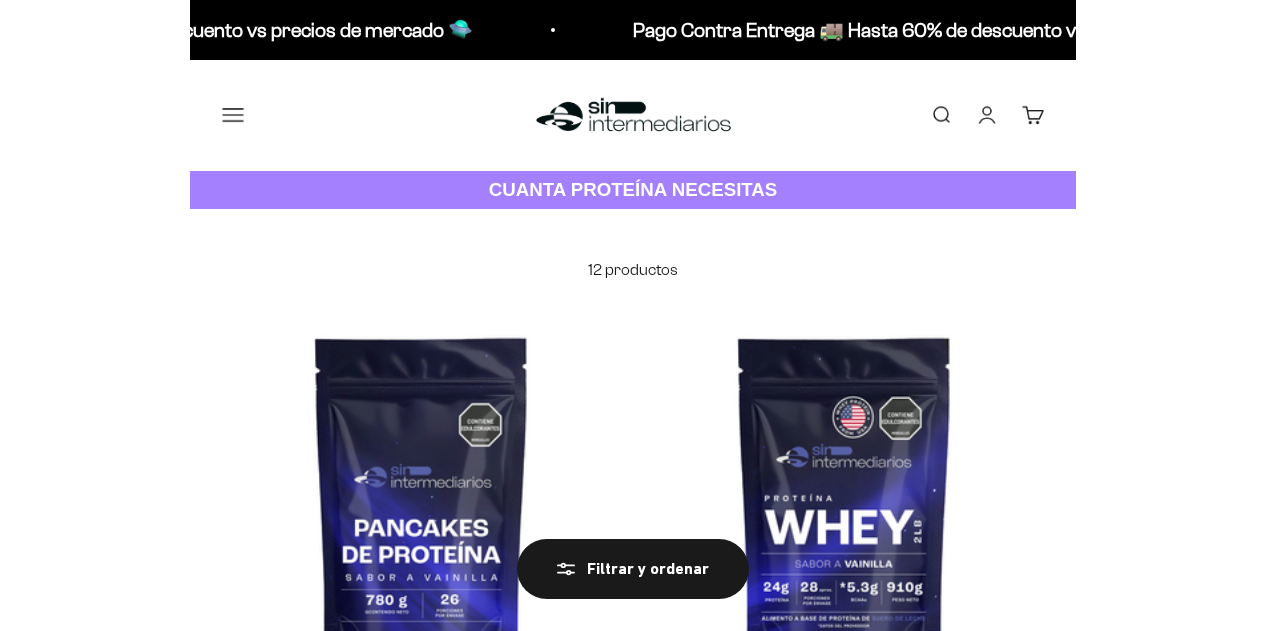 scroll, scrollTop: 0, scrollLeft: 0, axis: both 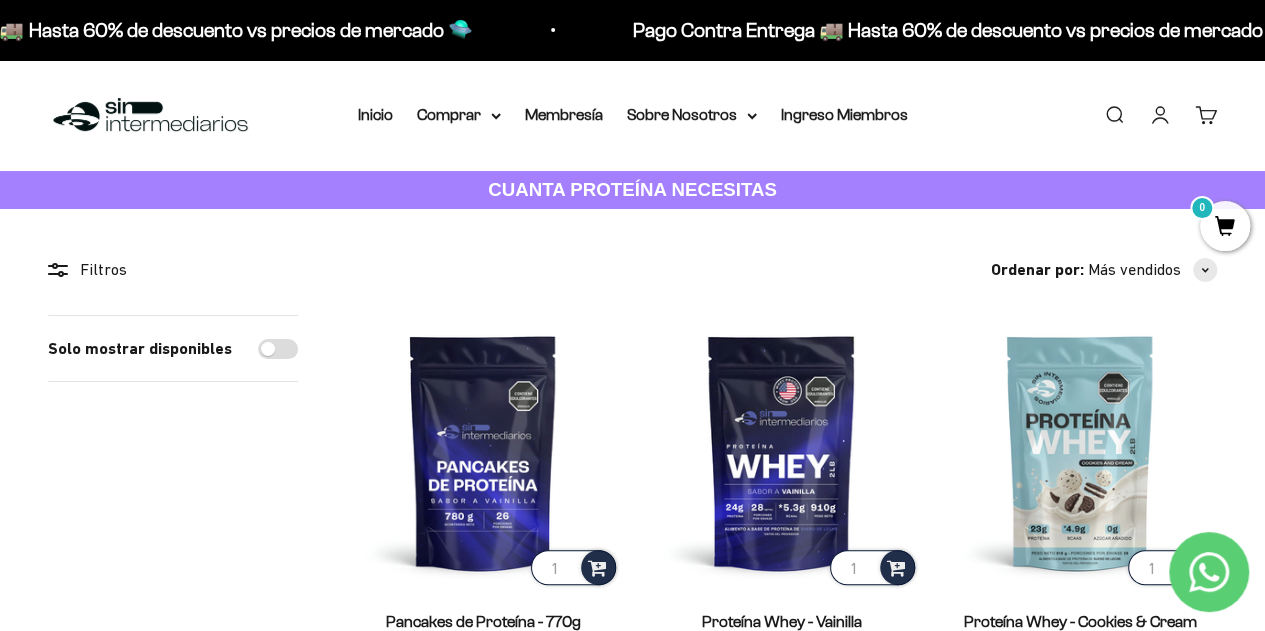 click on "0" at bounding box center [1225, 226] 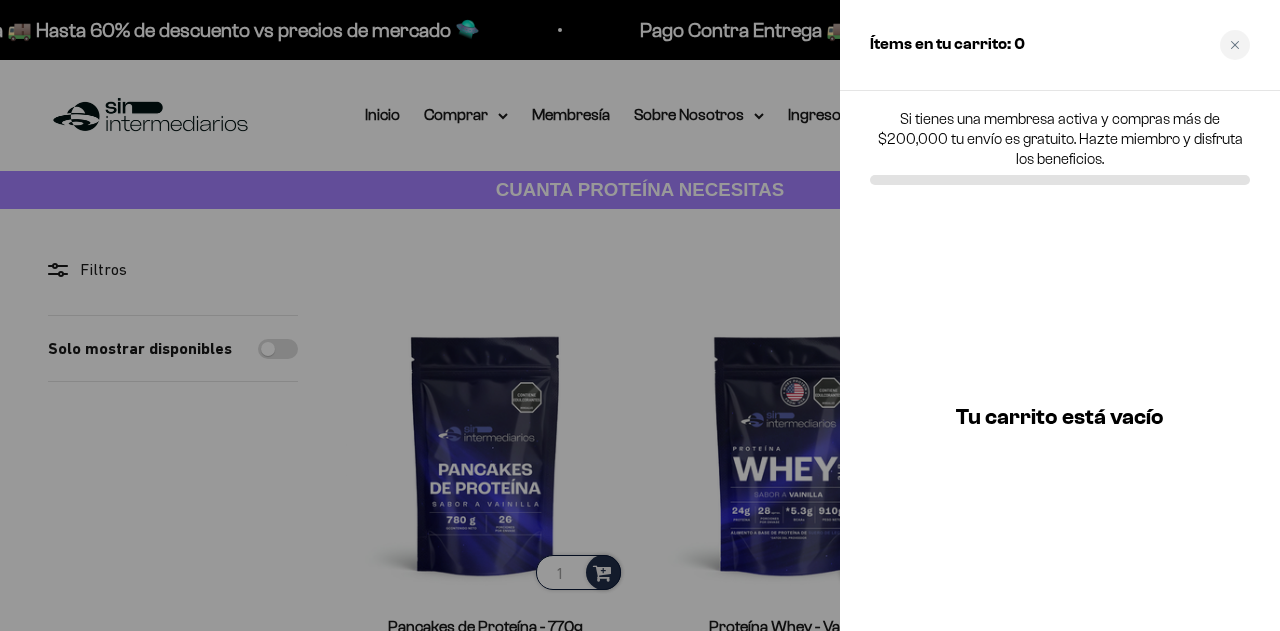 click at bounding box center (640, 315) 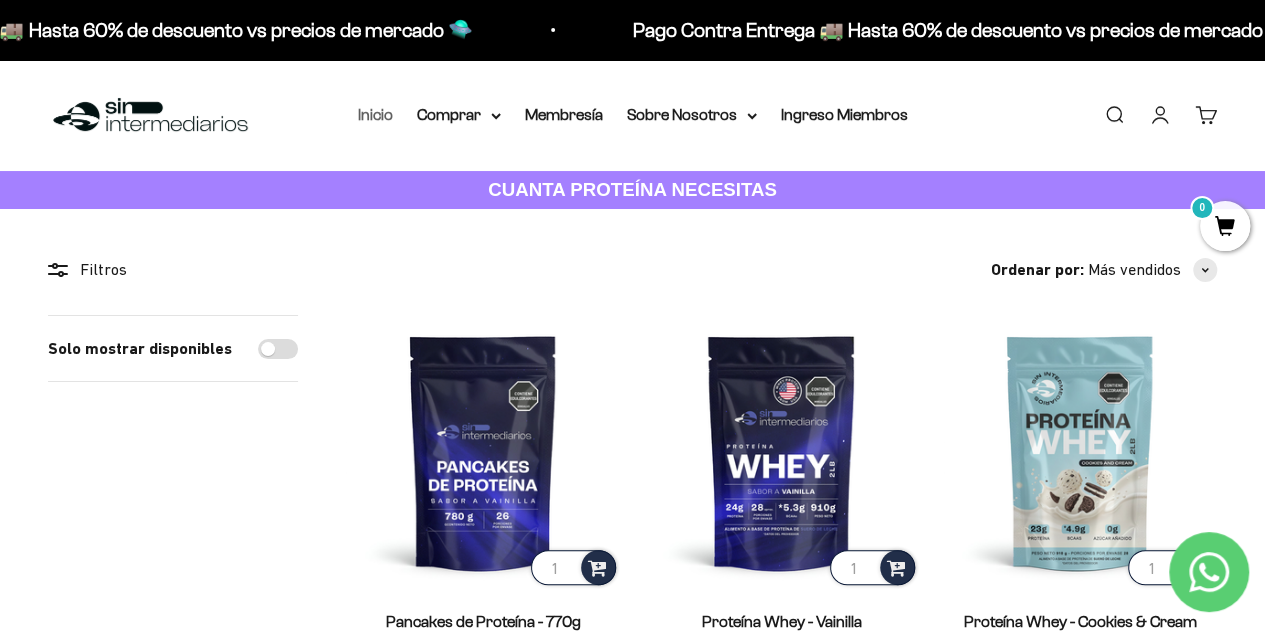 click on "Inicio" at bounding box center (375, 114) 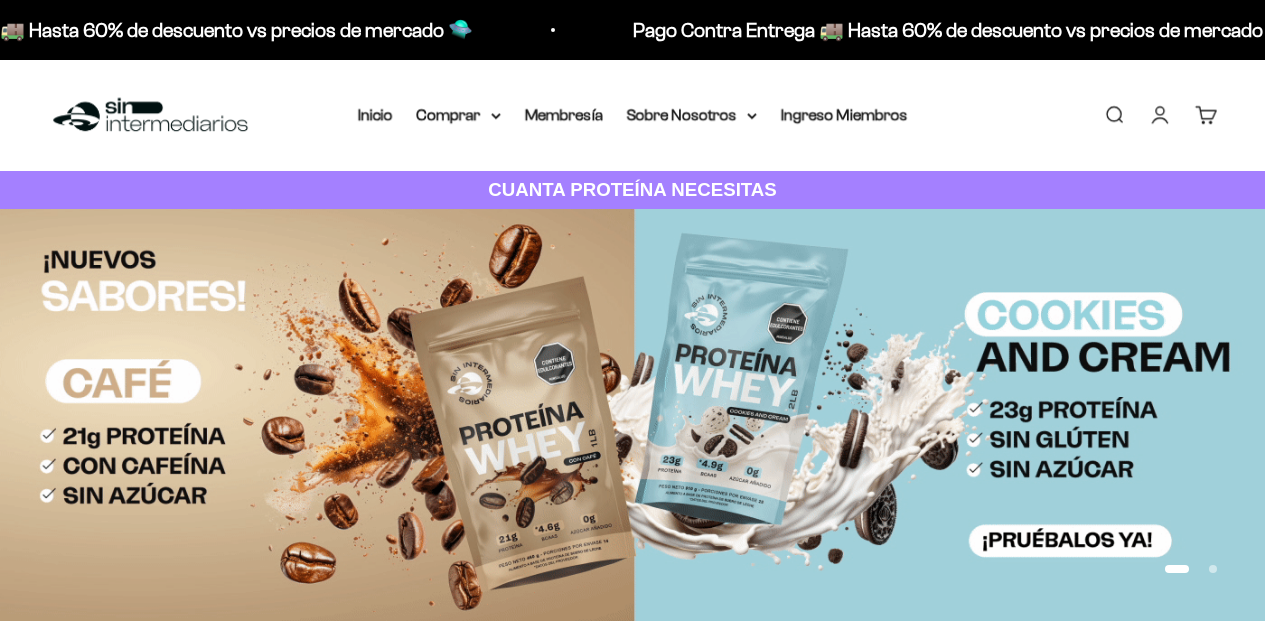 scroll, scrollTop: 0, scrollLeft: 0, axis: both 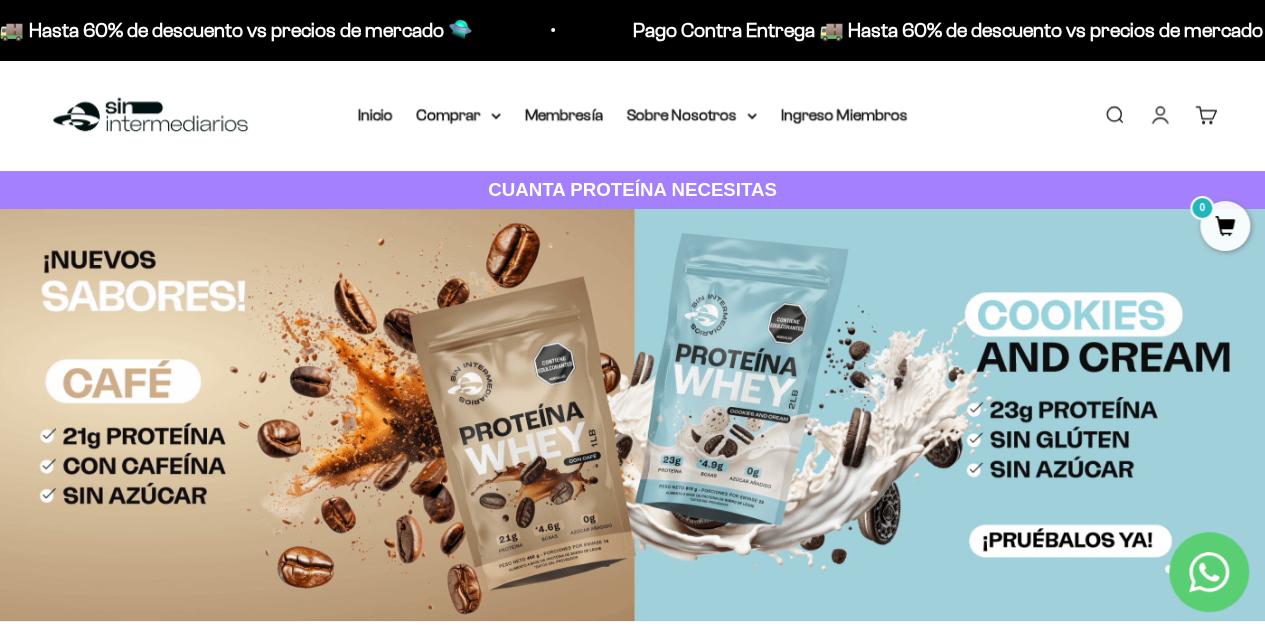 click on "Iniciar sesión" at bounding box center (1160, 115) 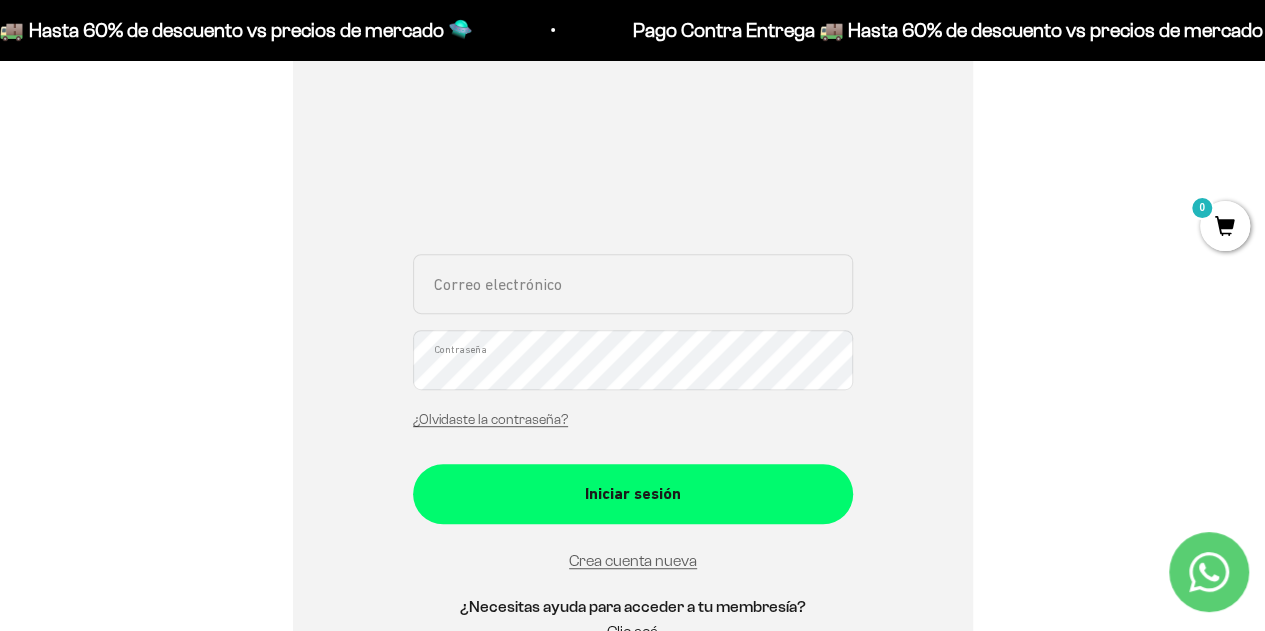 scroll, scrollTop: 300, scrollLeft: 0, axis: vertical 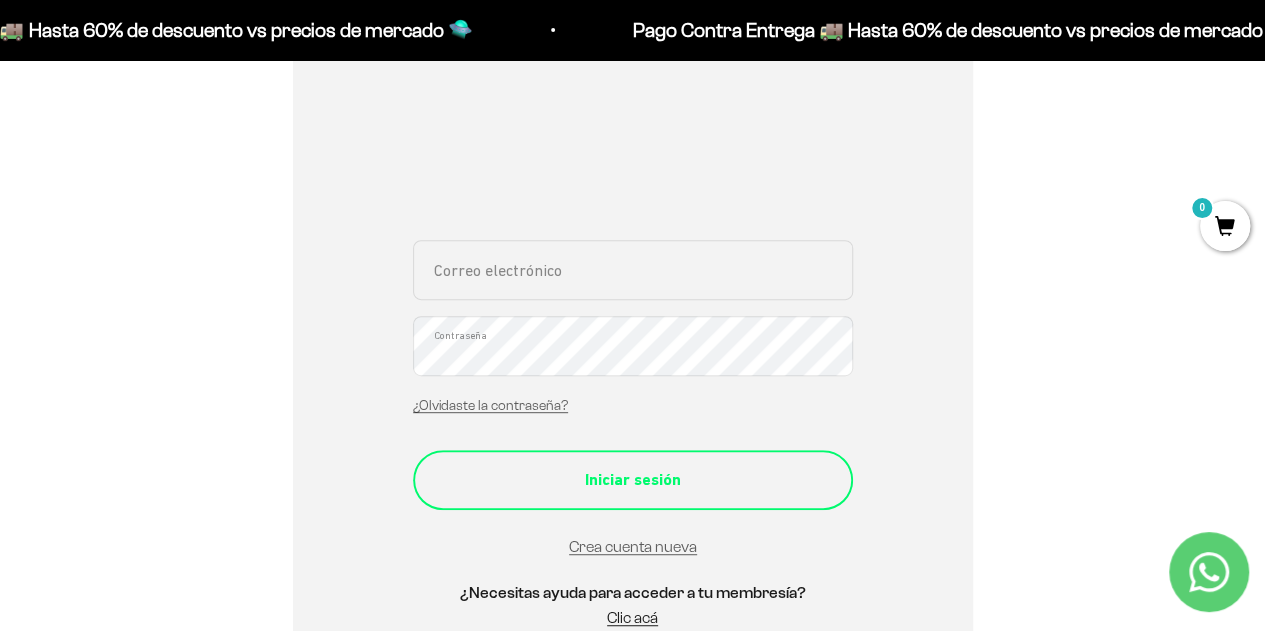 type on "zetacas@example.com" 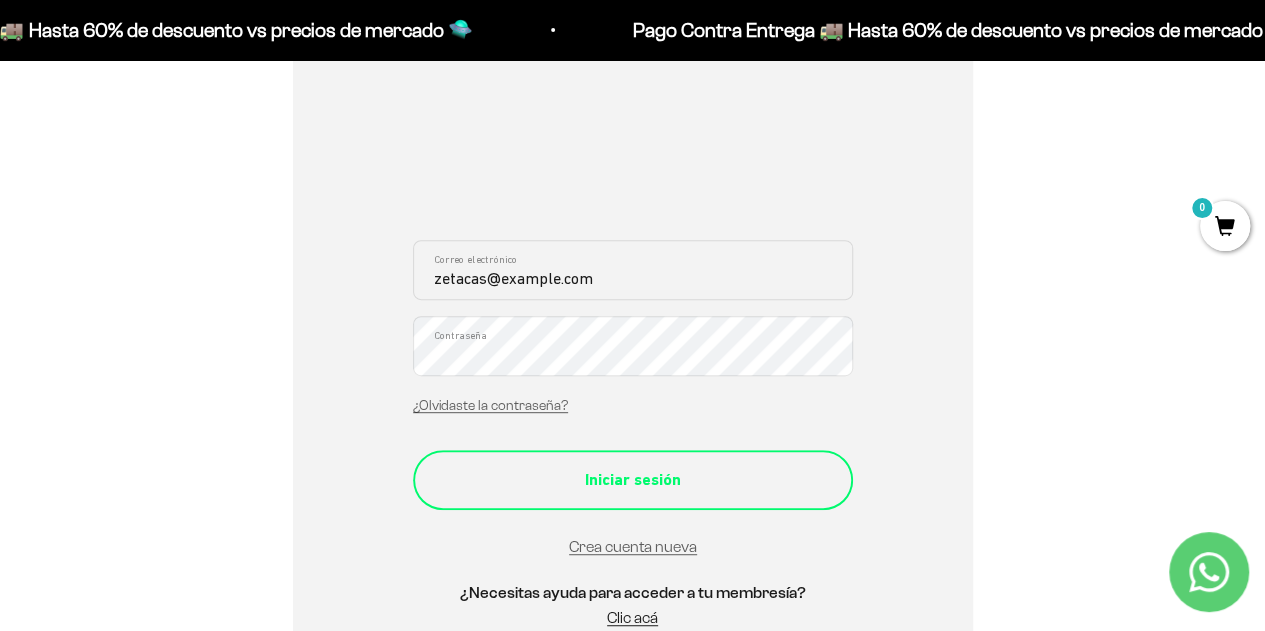 click on "Iniciar sesión" at bounding box center (633, 480) 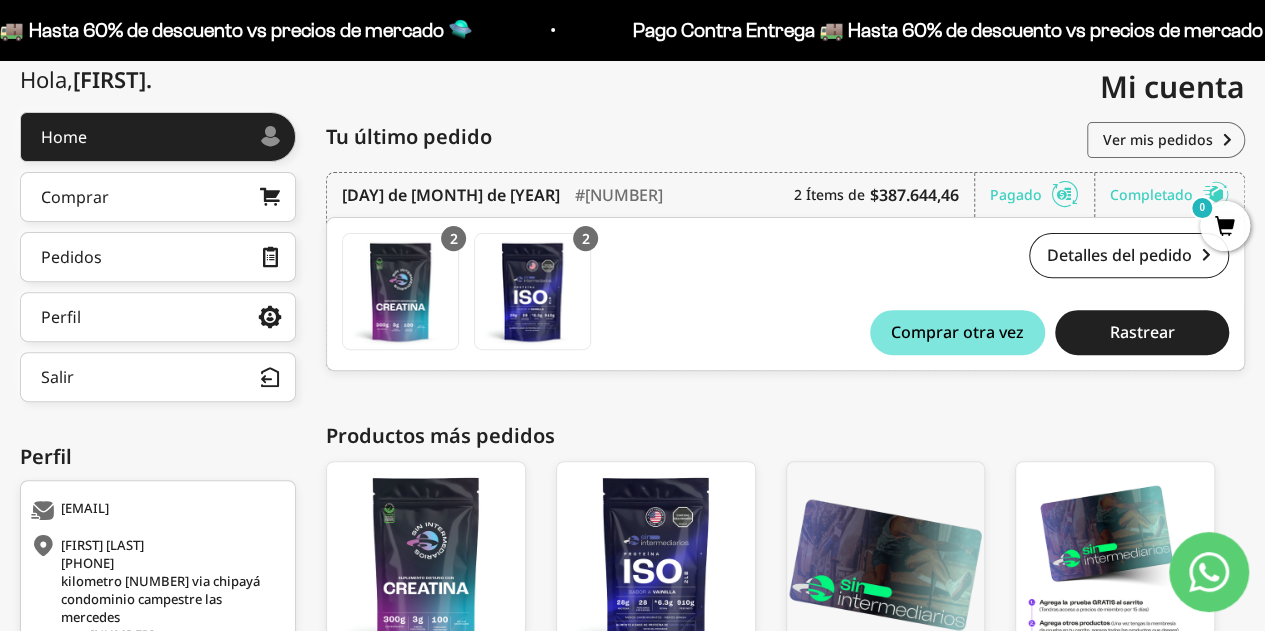 scroll, scrollTop: 200, scrollLeft: 0, axis: vertical 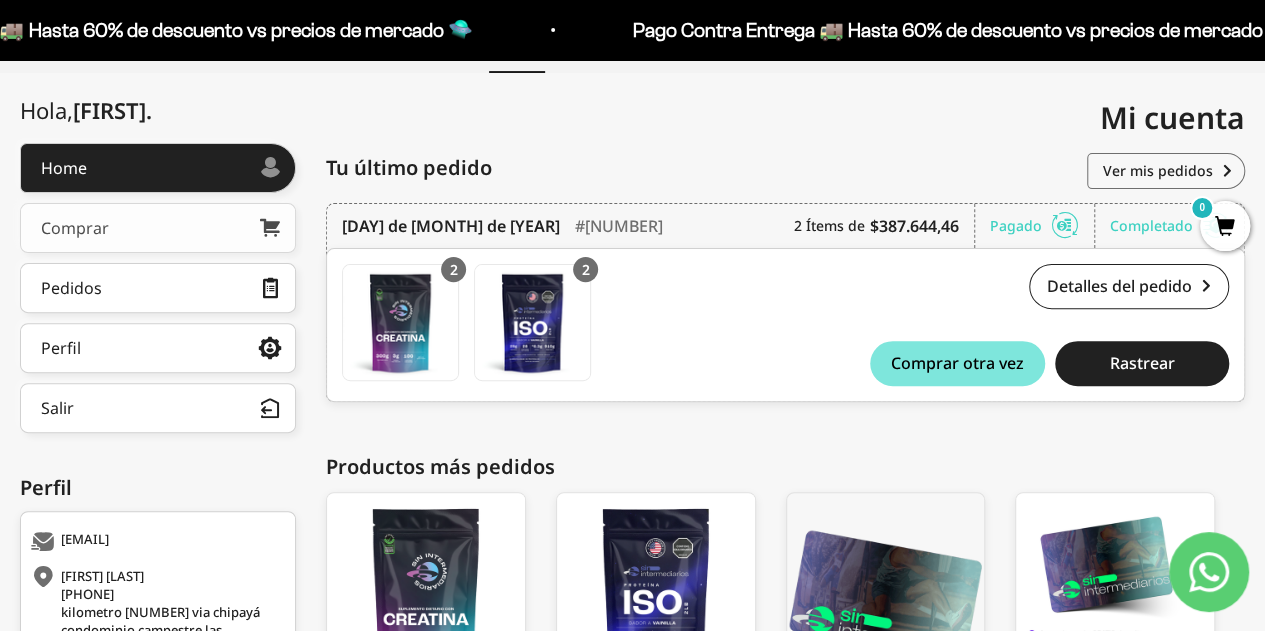 click on "Comprar" at bounding box center (75, 228) 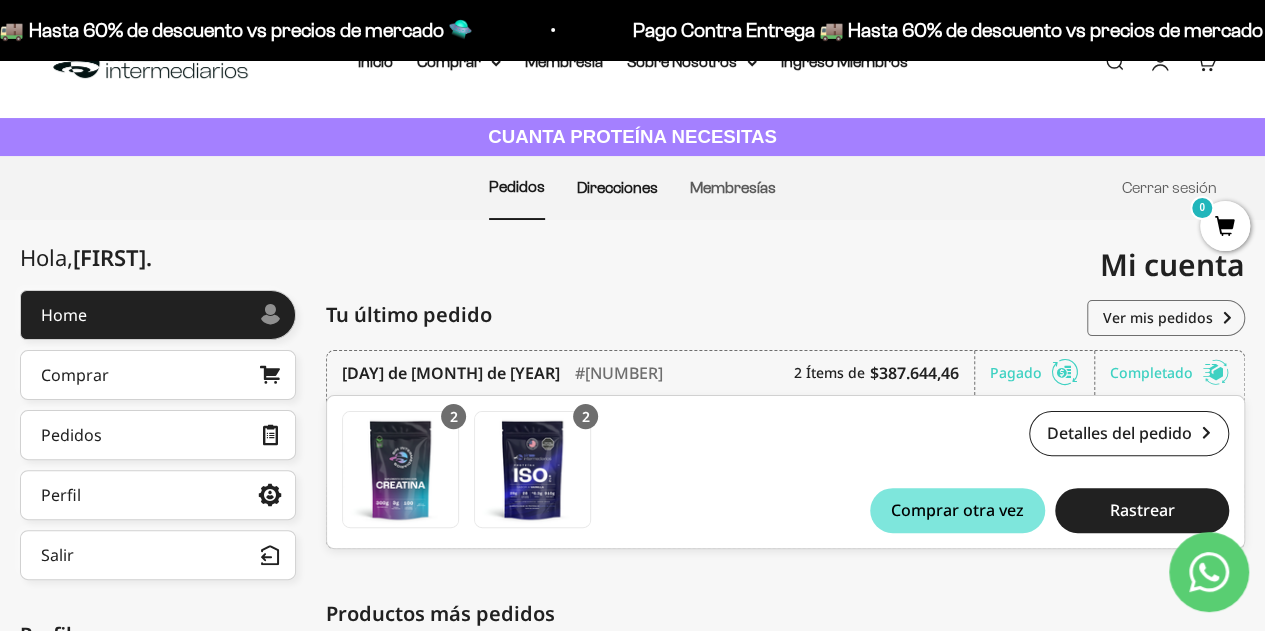 scroll, scrollTop: 0, scrollLeft: 0, axis: both 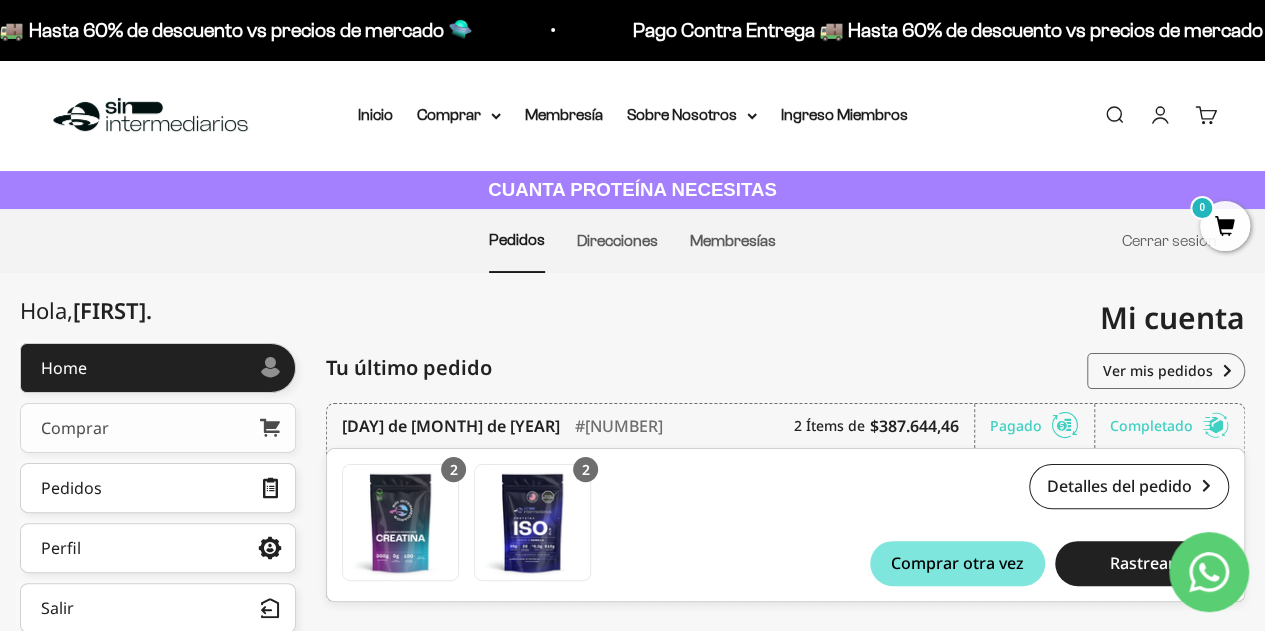 click on "Comprar" at bounding box center [158, 428] 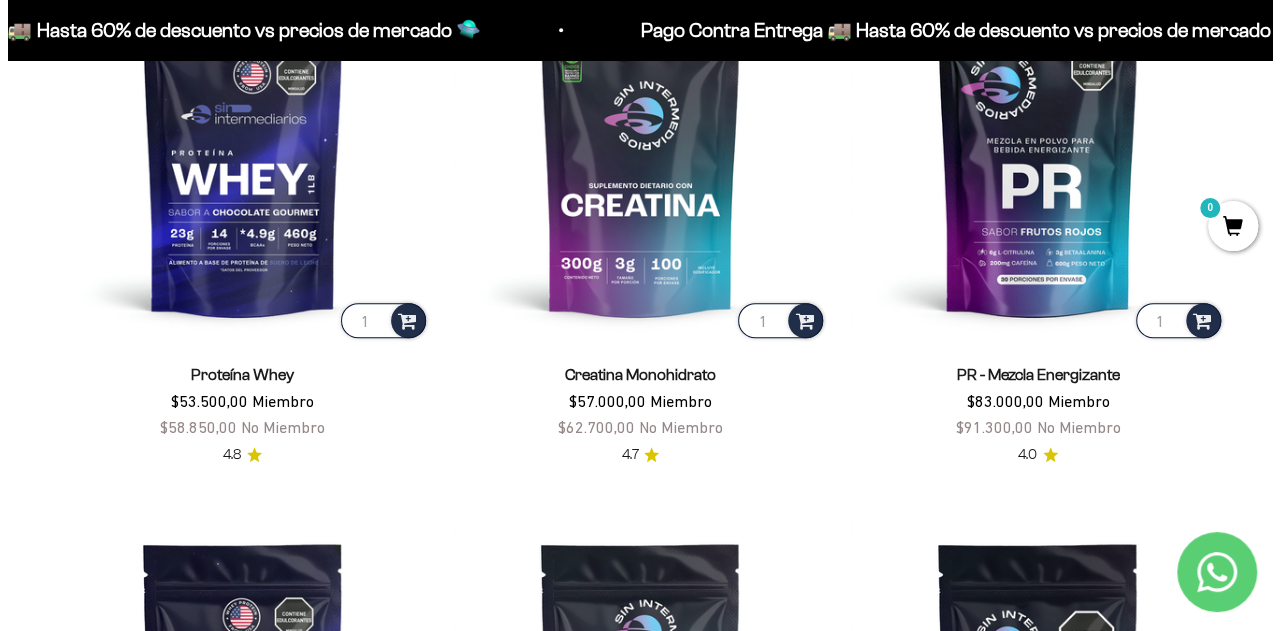 scroll, scrollTop: 900, scrollLeft: 0, axis: vertical 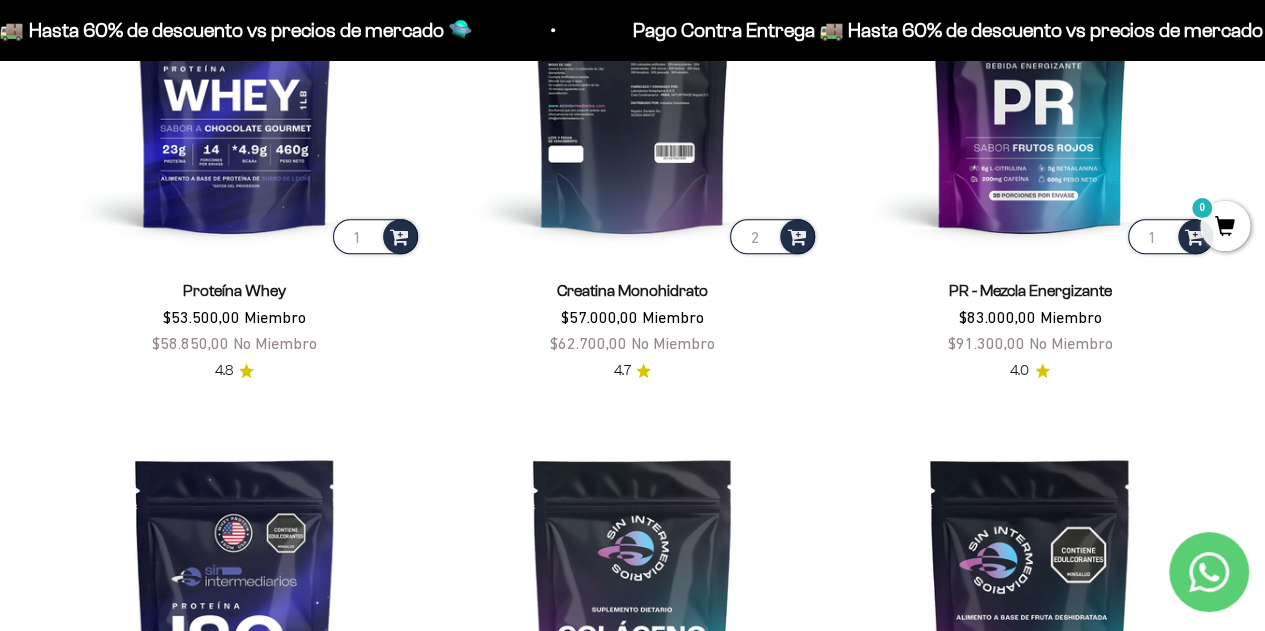 click on "2" at bounding box center [772, 236] 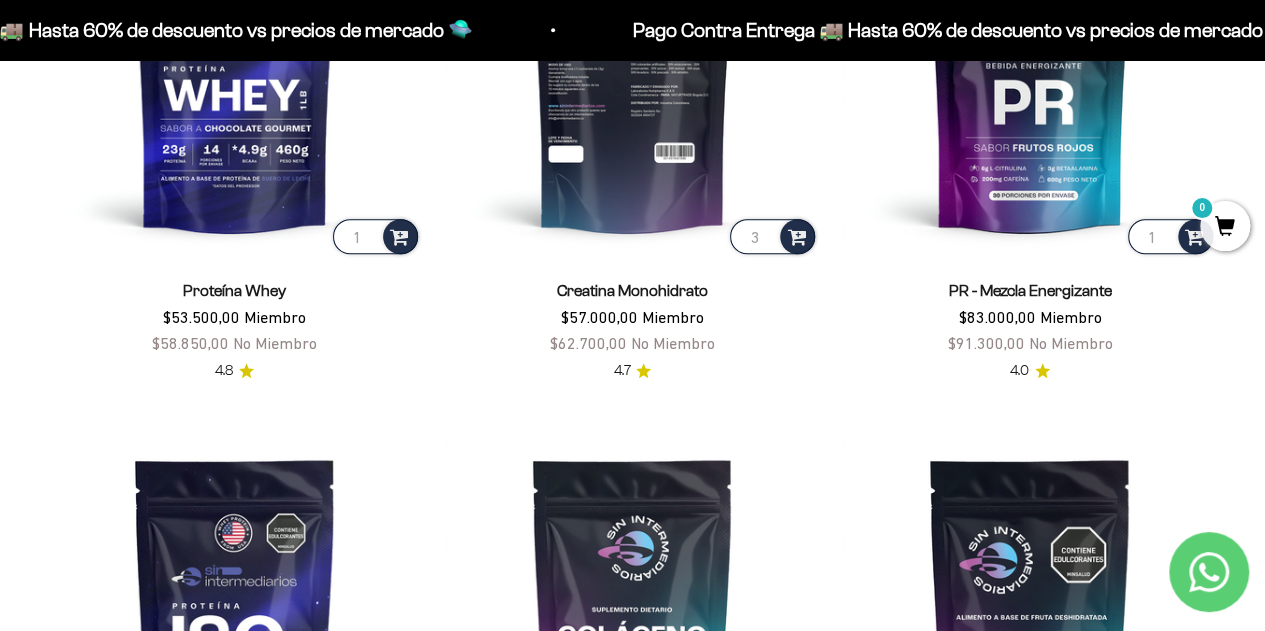click on "3" at bounding box center [772, 236] 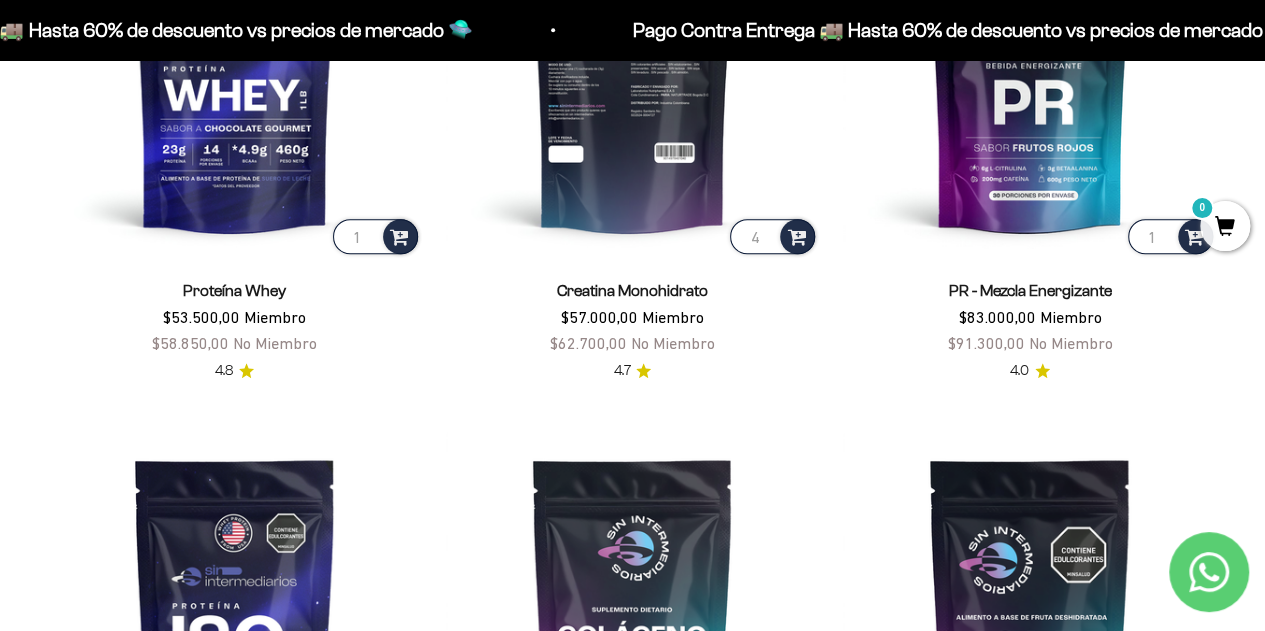 type on "4" 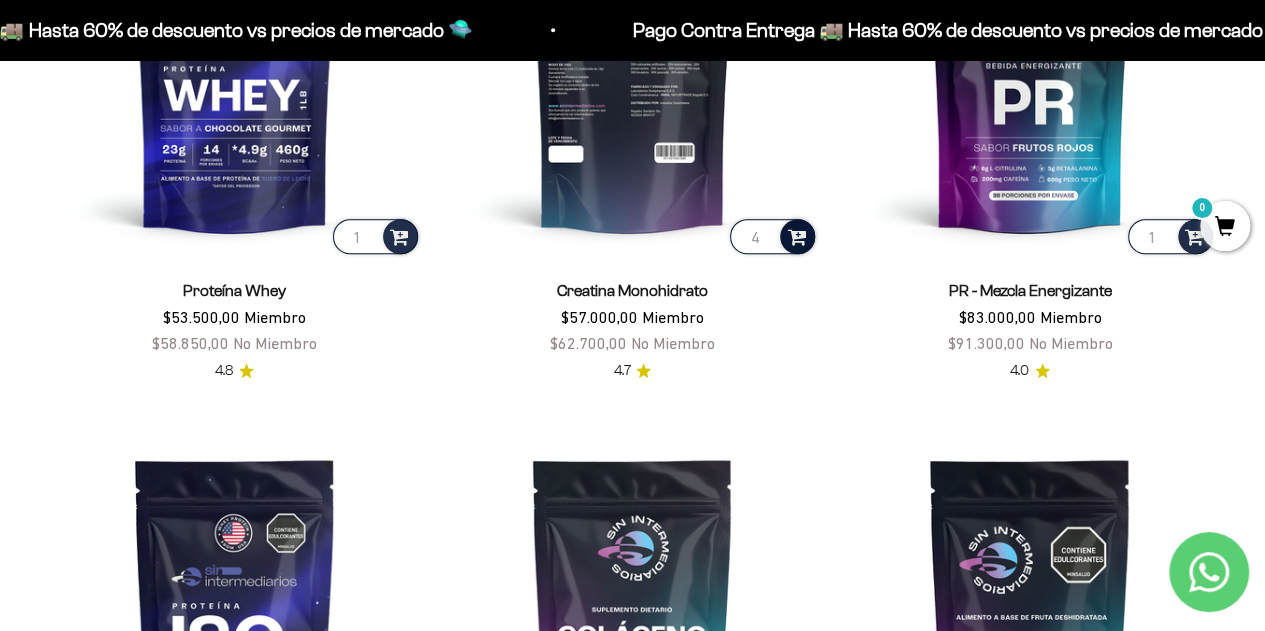 click at bounding box center (797, 236) 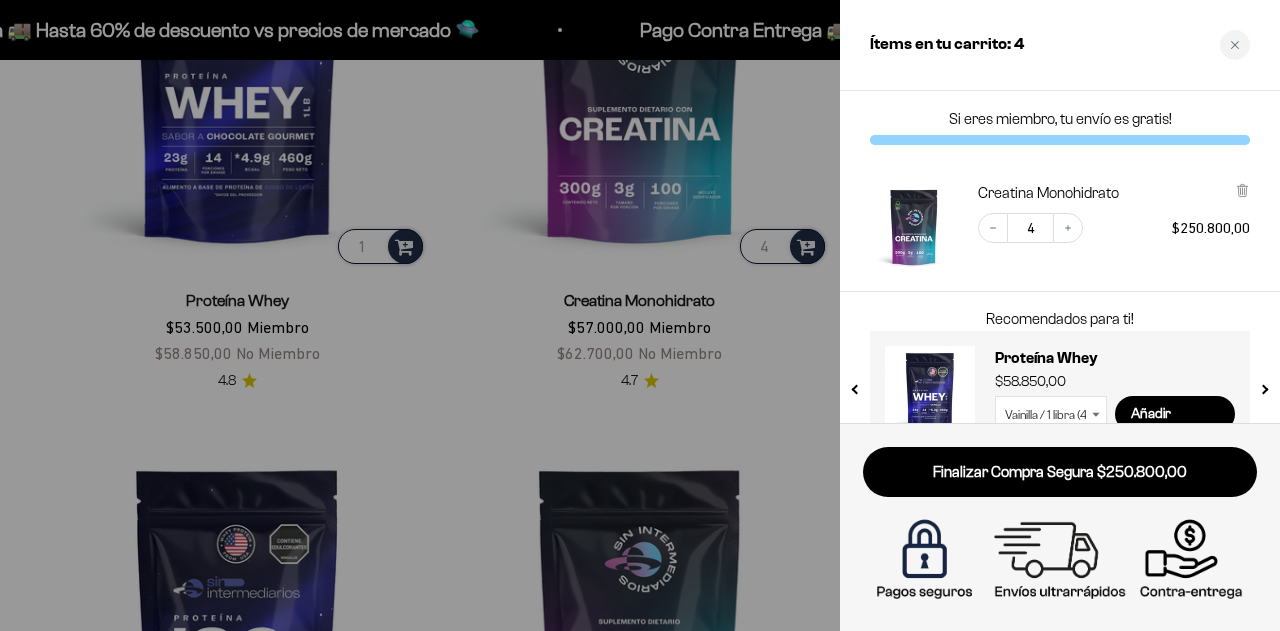 click at bounding box center [640, 315] 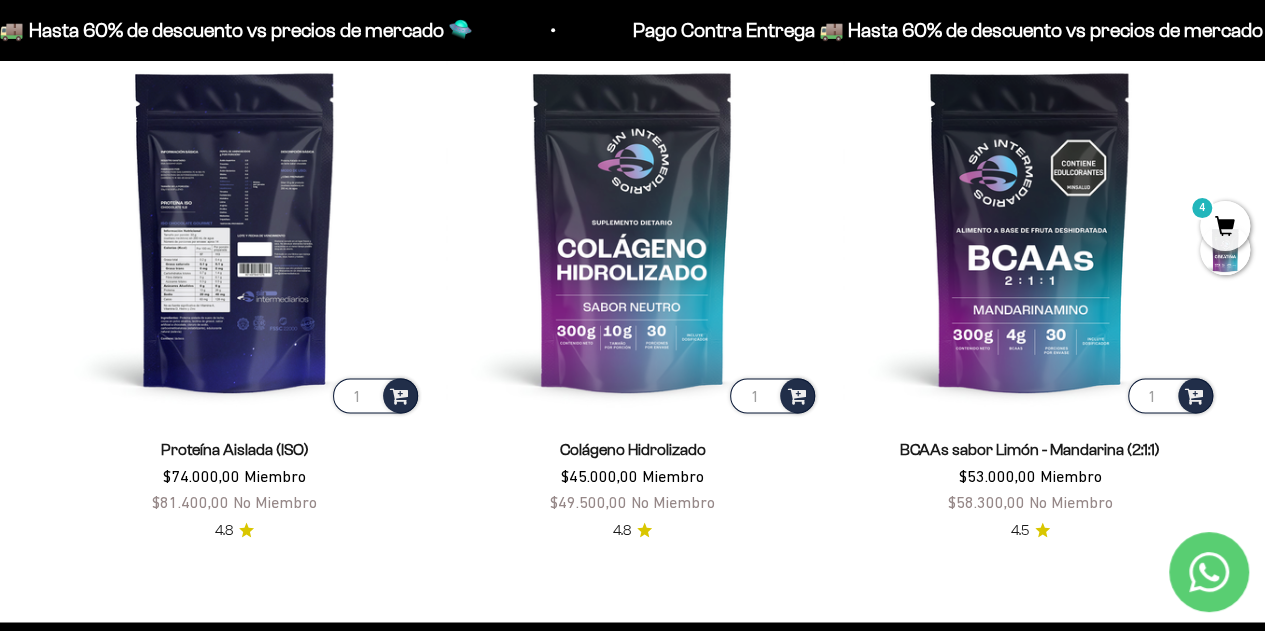 scroll, scrollTop: 1300, scrollLeft: 0, axis: vertical 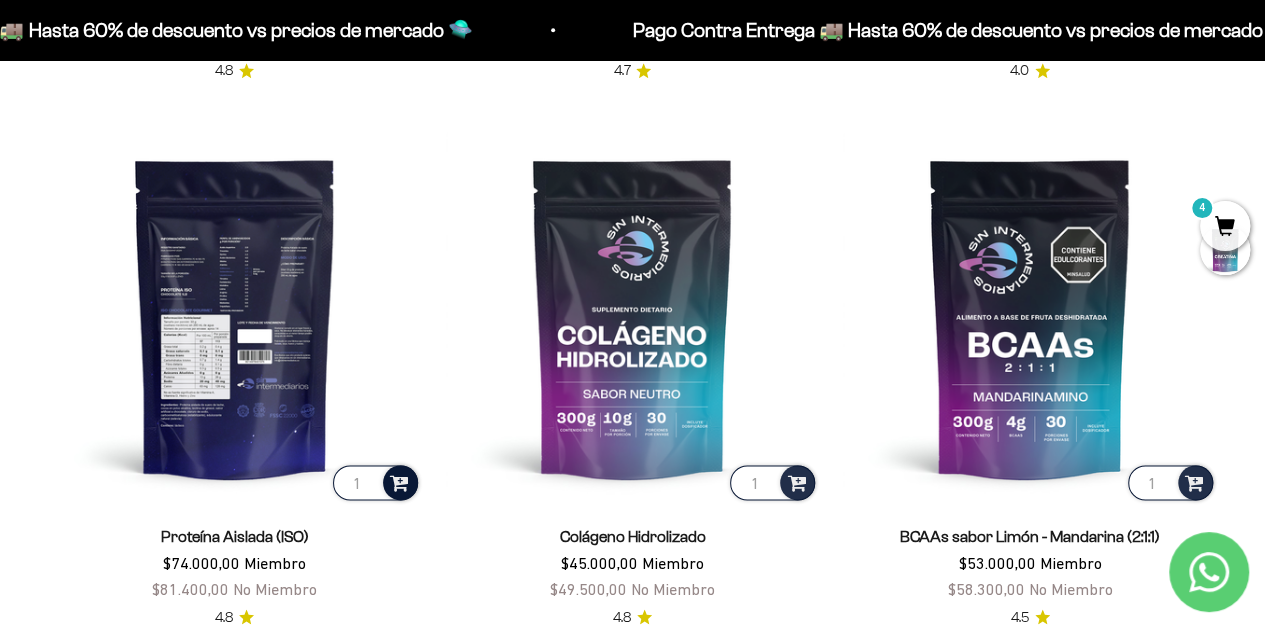 click at bounding box center [399, 481] 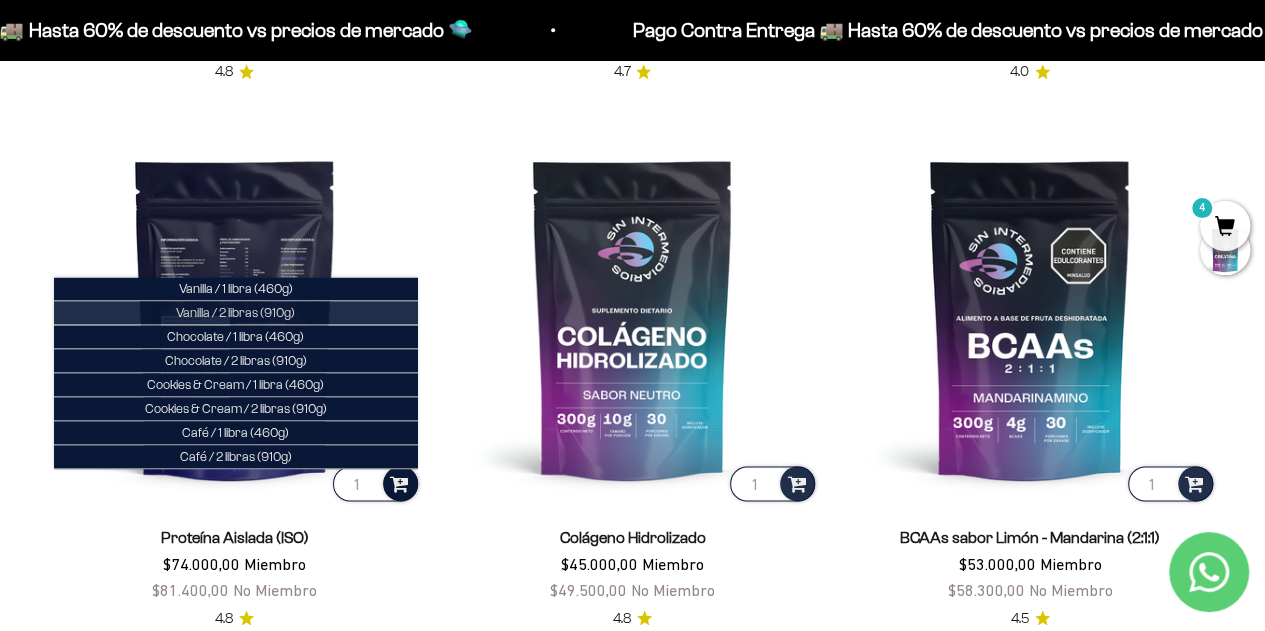 scroll, scrollTop: 1200, scrollLeft: 0, axis: vertical 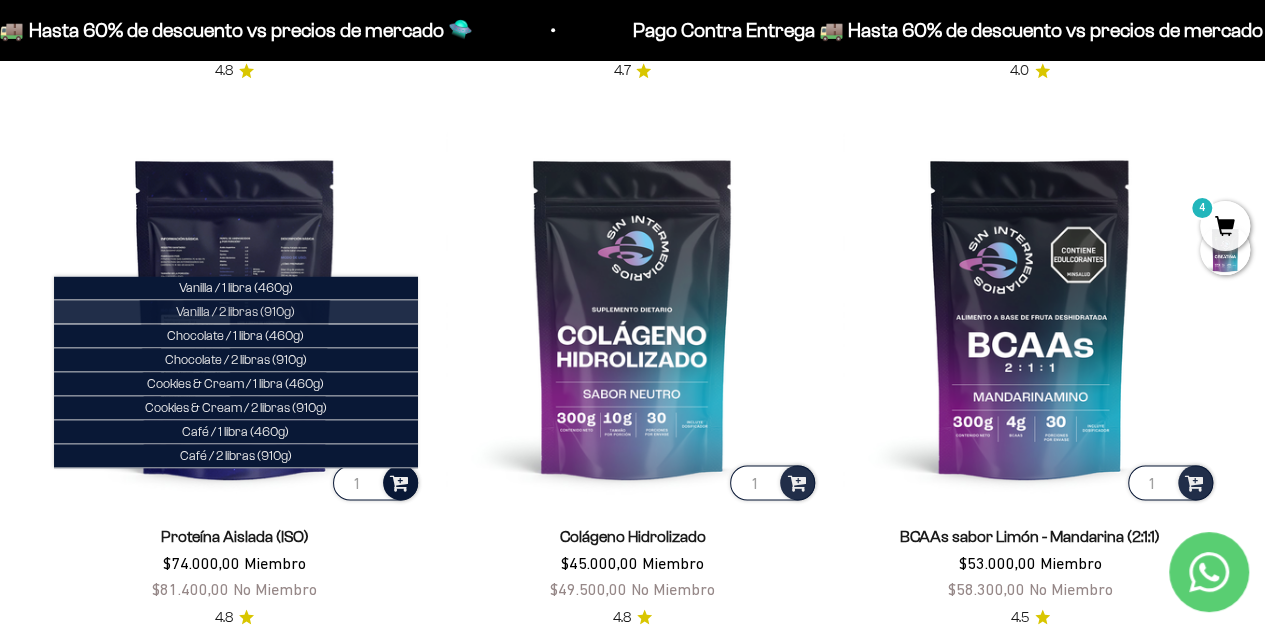click on "Vanilla / 2 libras (910g)" at bounding box center [236, 312] 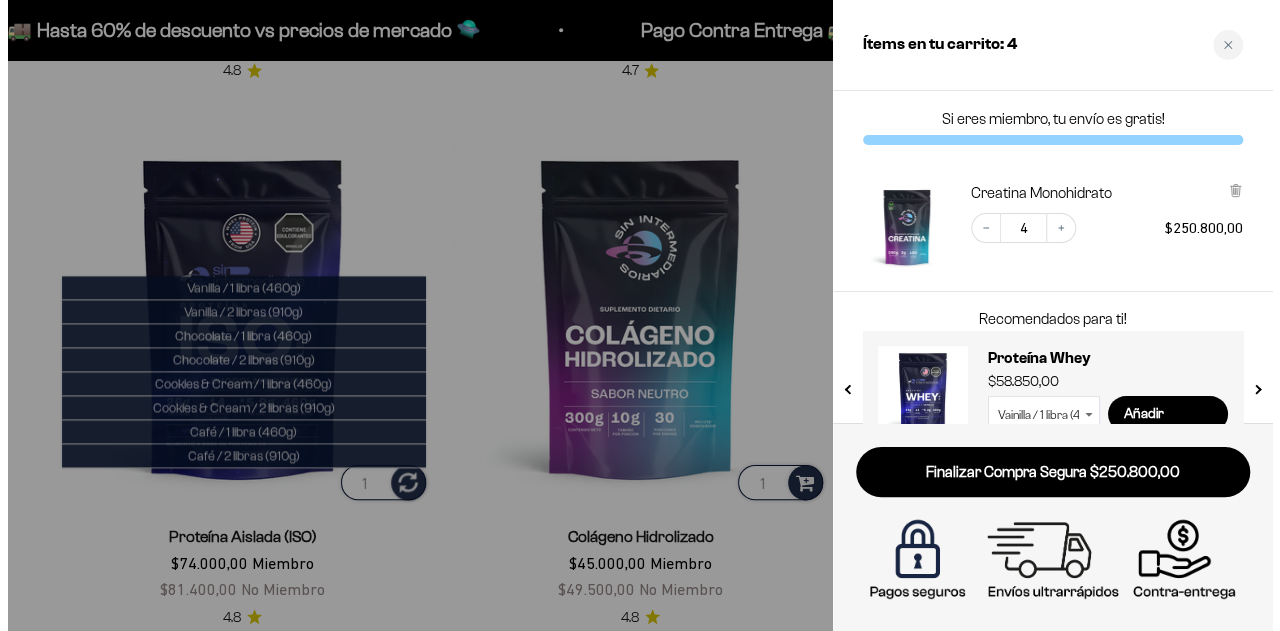 scroll, scrollTop: 1210, scrollLeft: 0, axis: vertical 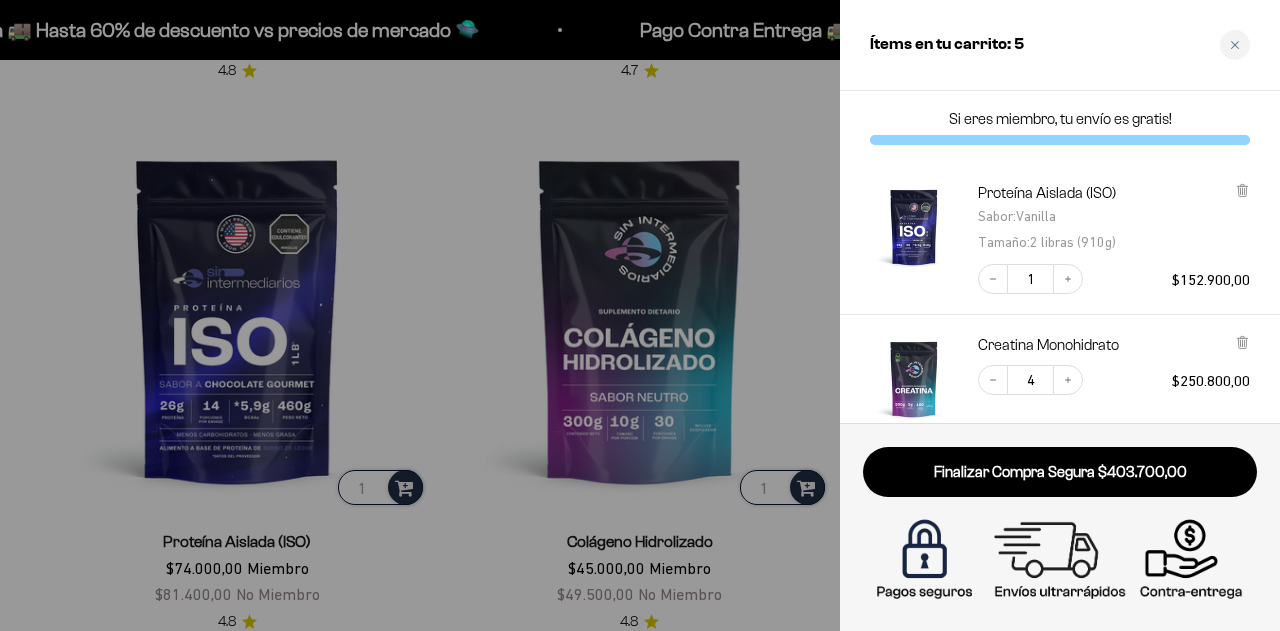 click at bounding box center (640, 315) 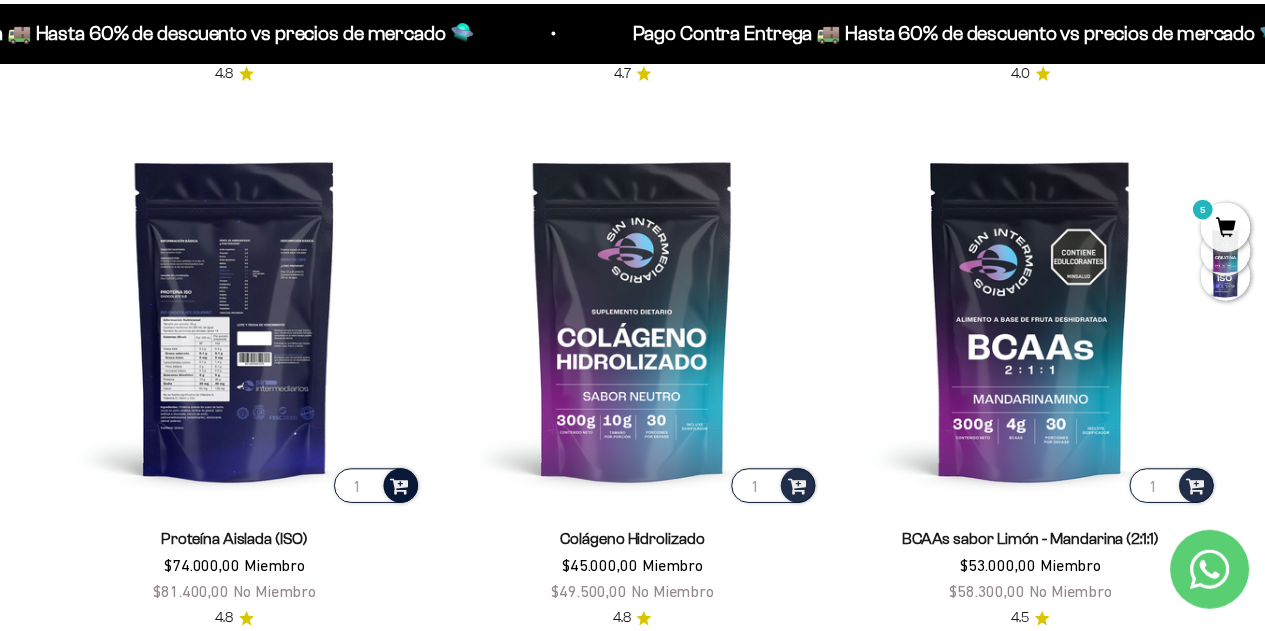 scroll, scrollTop: 1200, scrollLeft: 0, axis: vertical 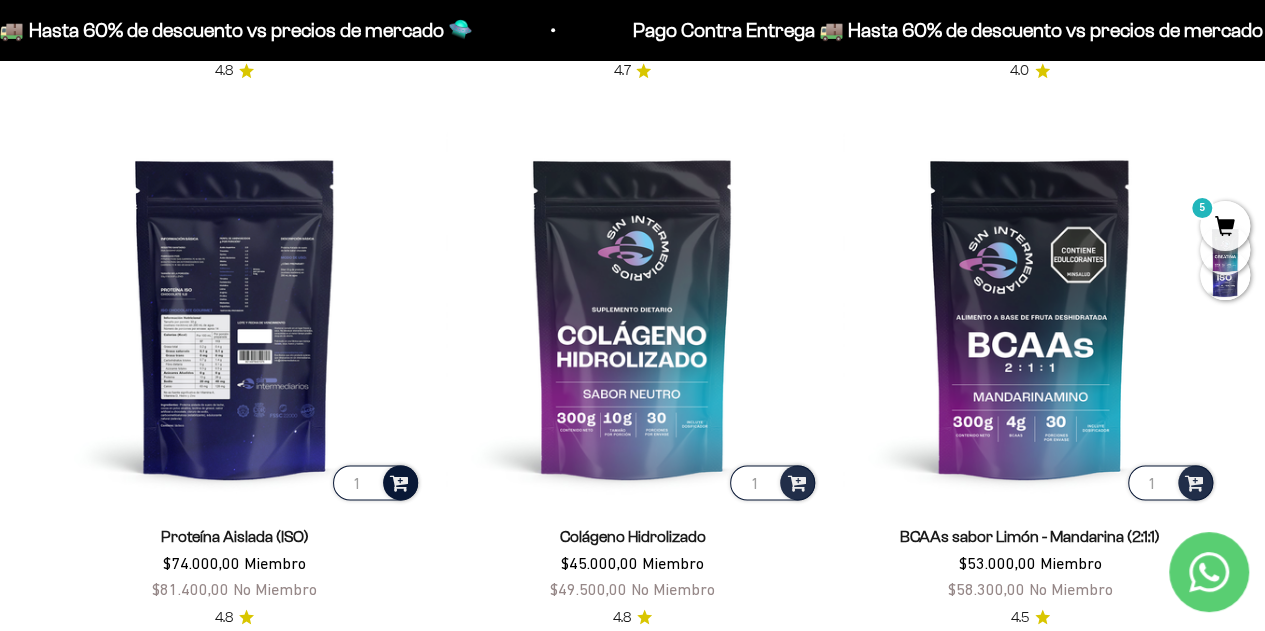 click at bounding box center (399, 482) 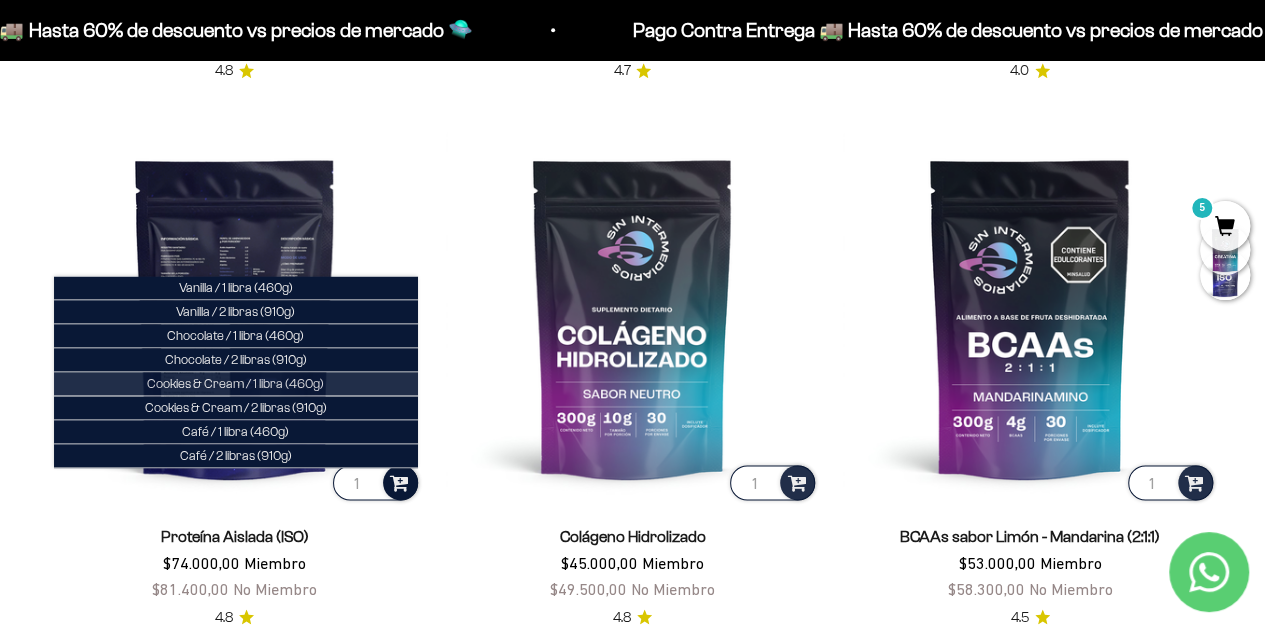 scroll, scrollTop: 1199, scrollLeft: 0, axis: vertical 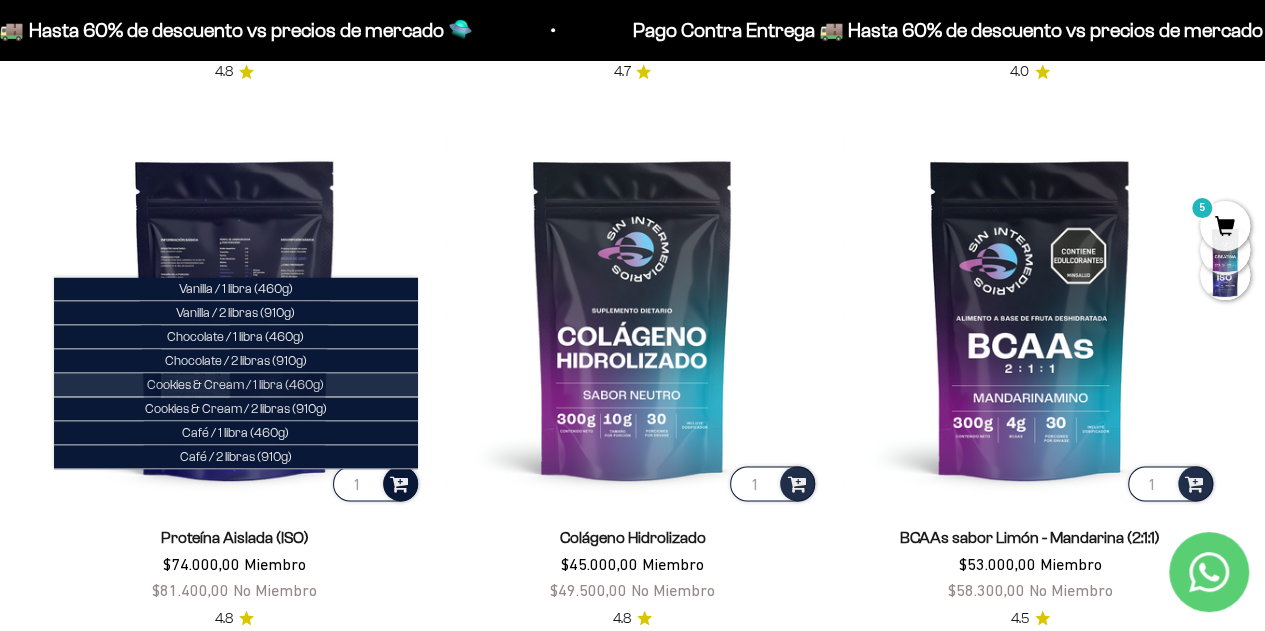 click on "Cookies & Cream / 1 libra (460g)" at bounding box center [235, 384] 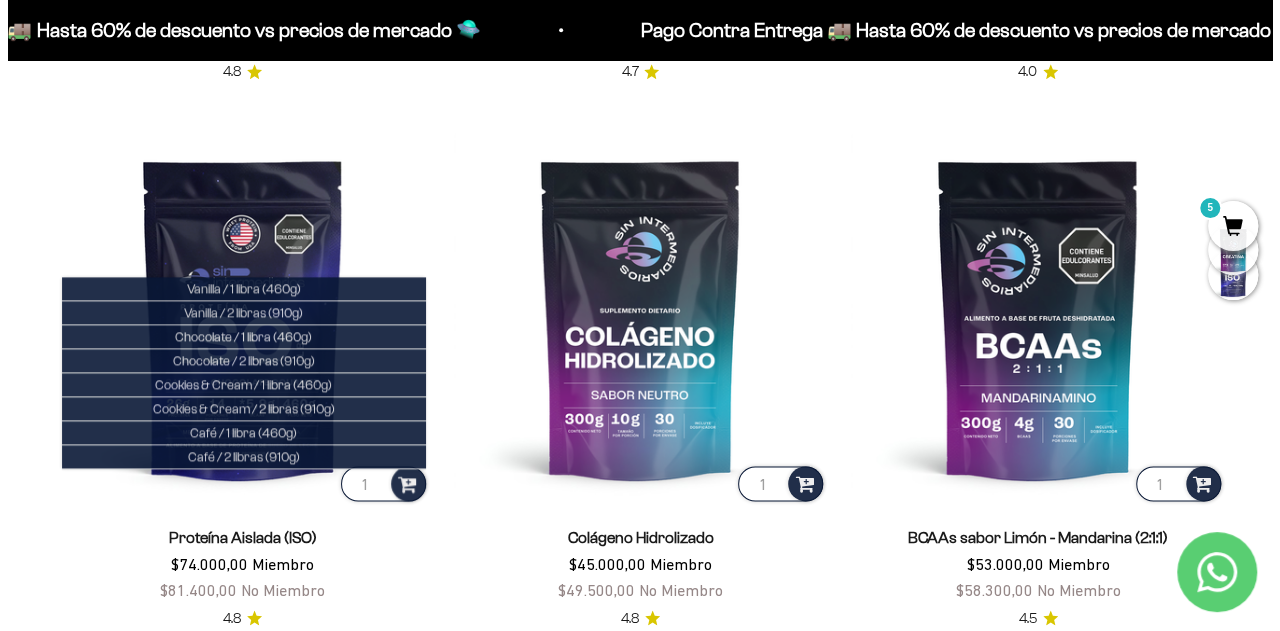 scroll, scrollTop: 1210, scrollLeft: 0, axis: vertical 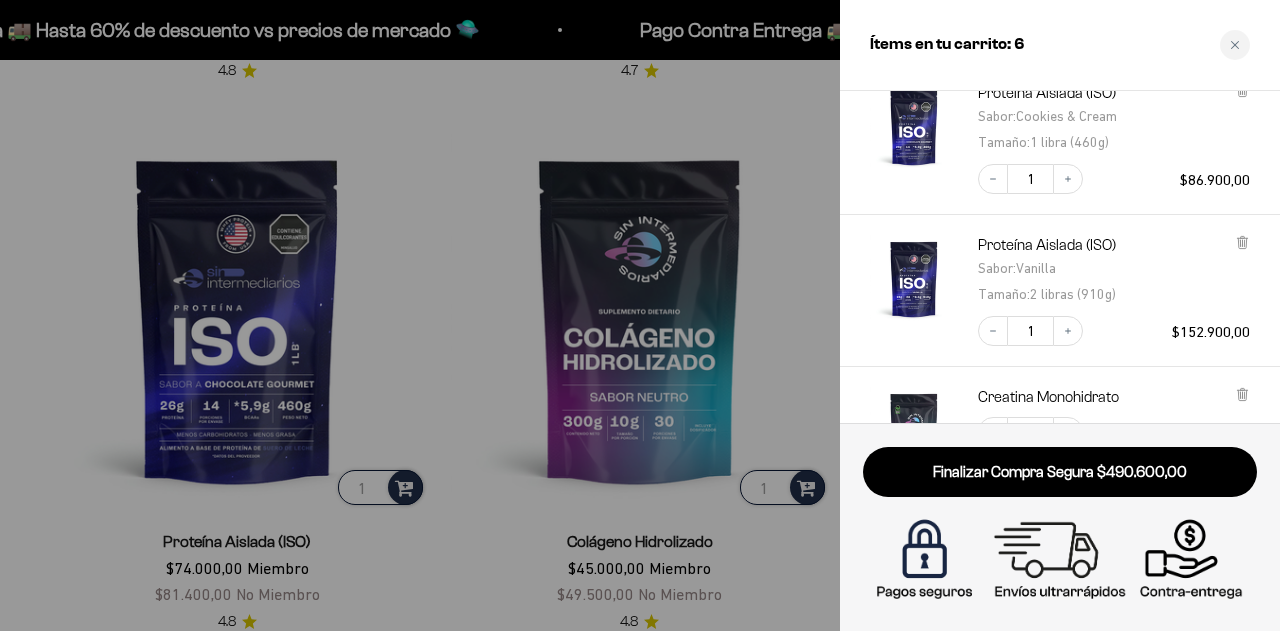 click at bounding box center [640, 315] 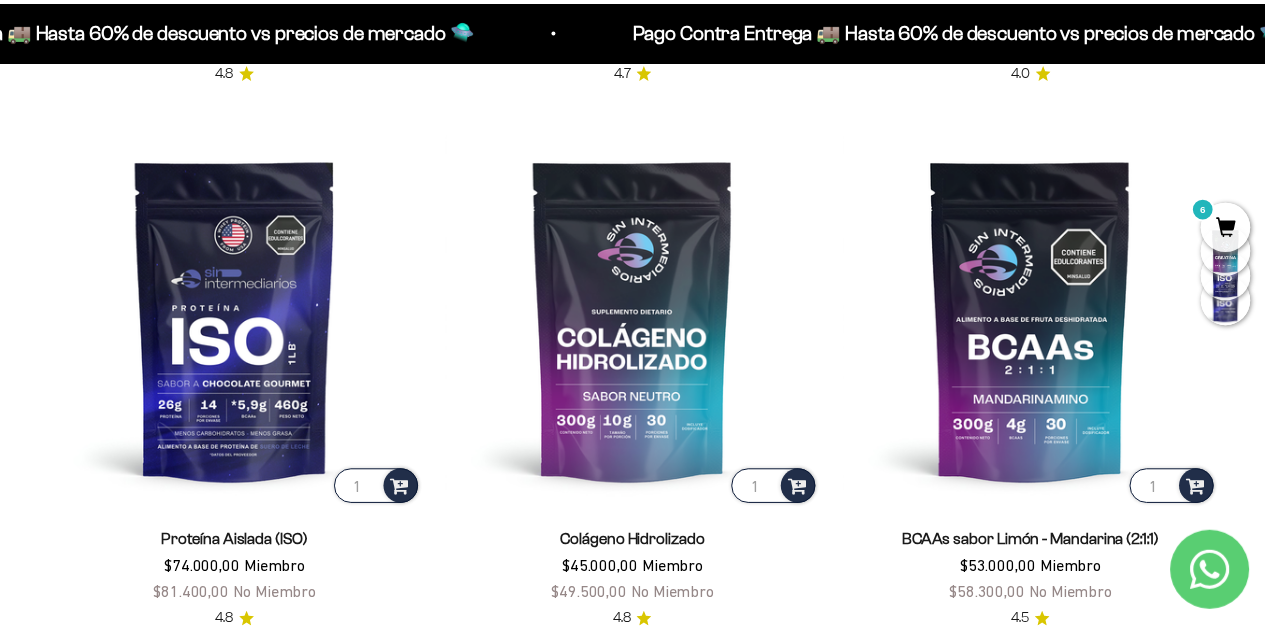 scroll, scrollTop: 1199, scrollLeft: 0, axis: vertical 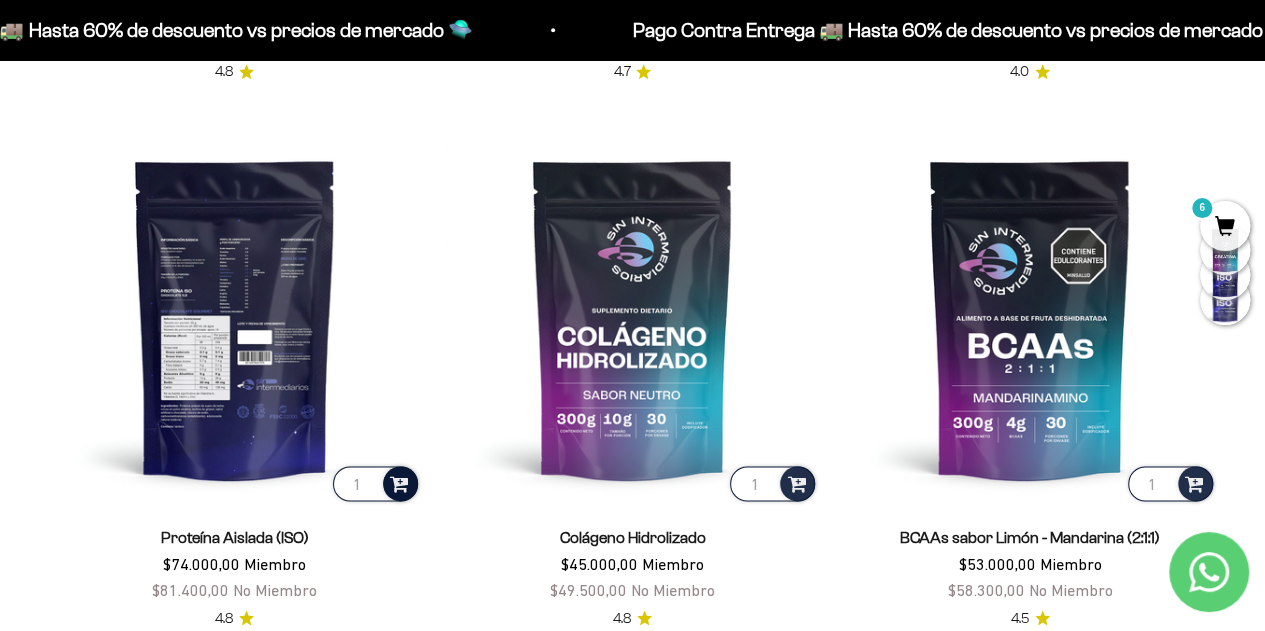 click at bounding box center [399, 483] 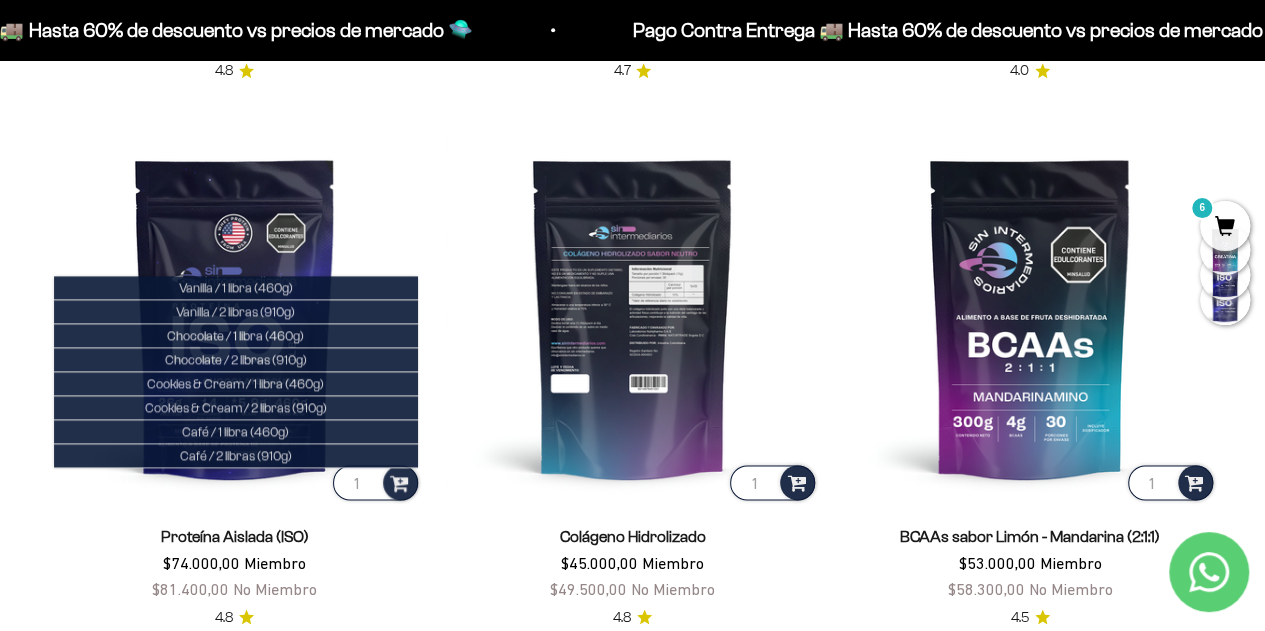 scroll, scrollTop: 1199, scrollLeft: 0, axis: vertical 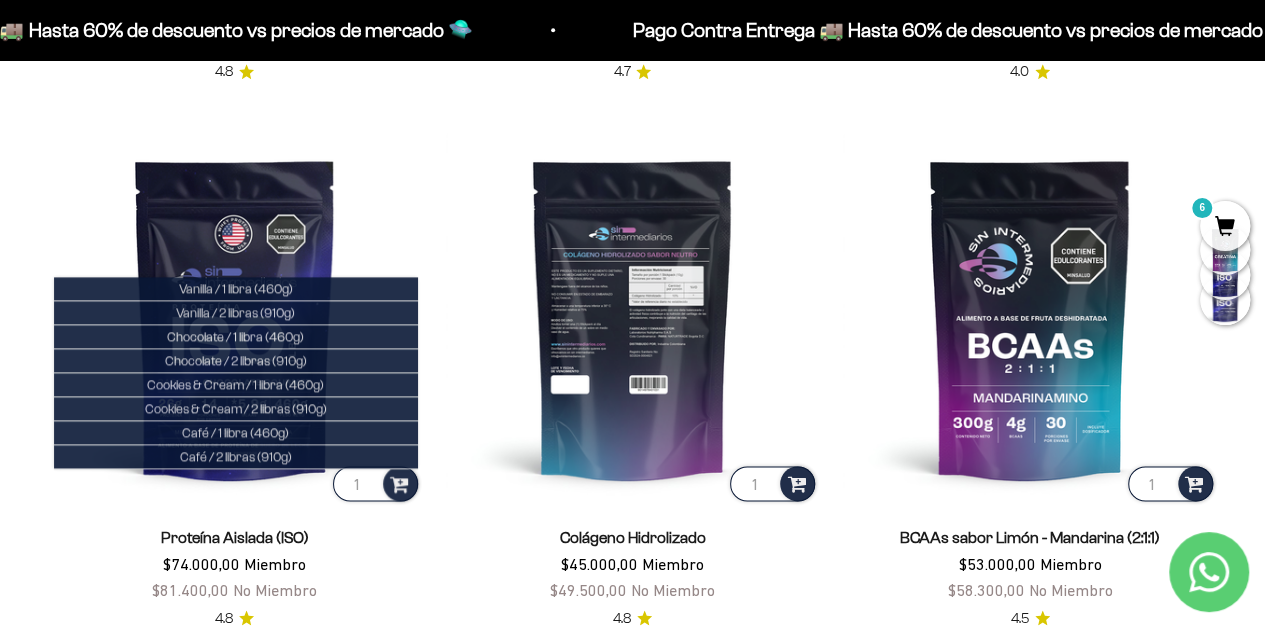 click at bounding box center [633, 319] 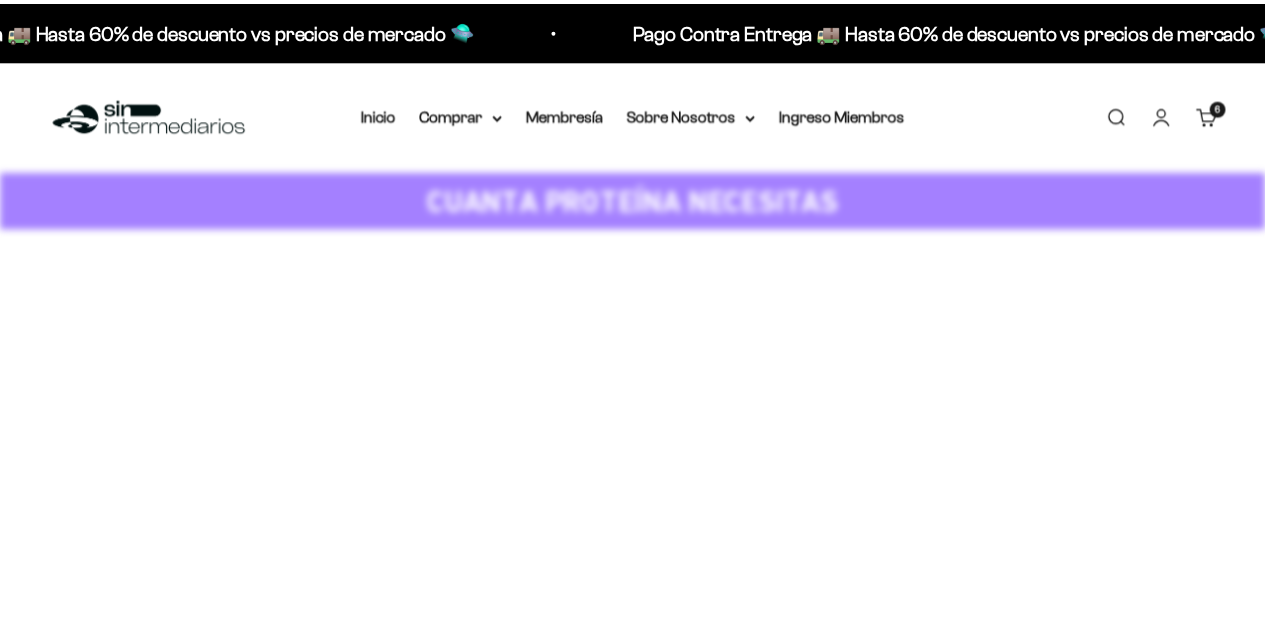 scroll, scrollTop: 0, scrollLeft: 0, axis: both 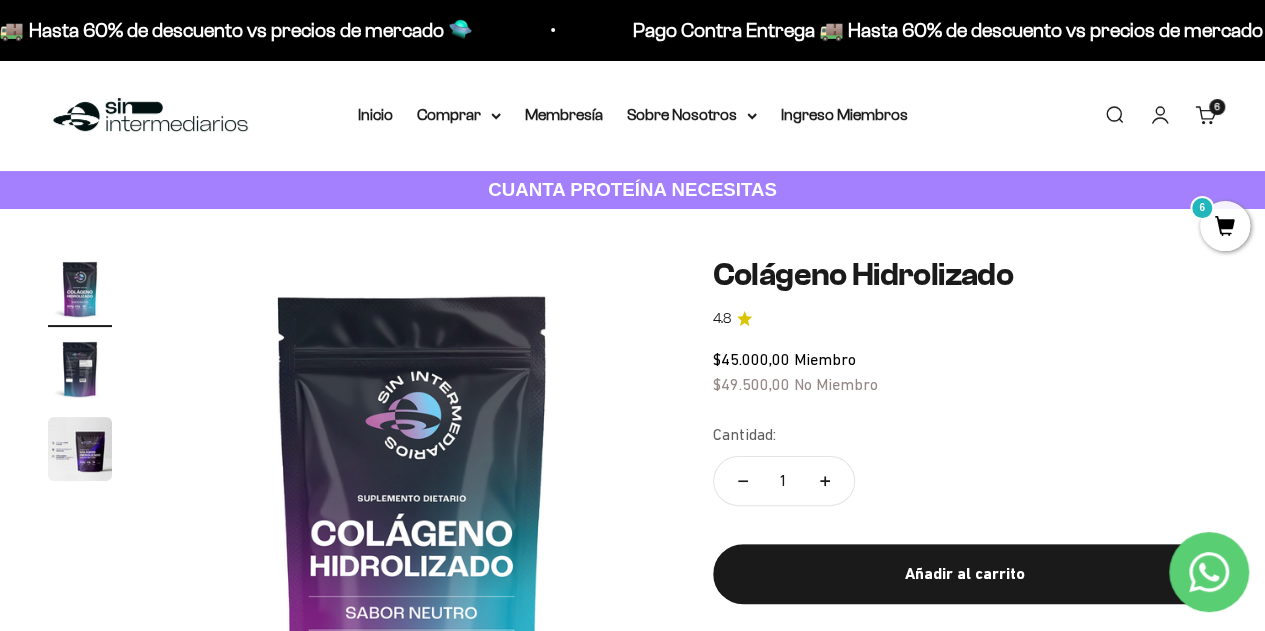 click on "6 artículos
6" at bounding box center [1217, 107] 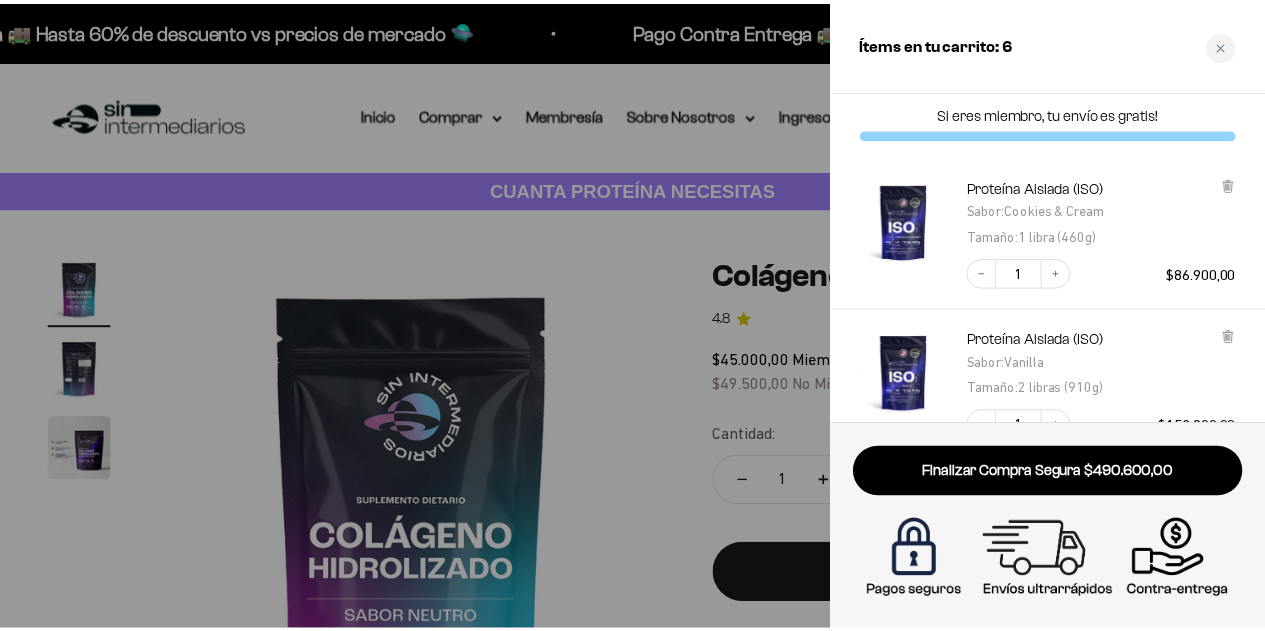 scroll, scrollTop: 0, scrollLeft: 0, axis: both 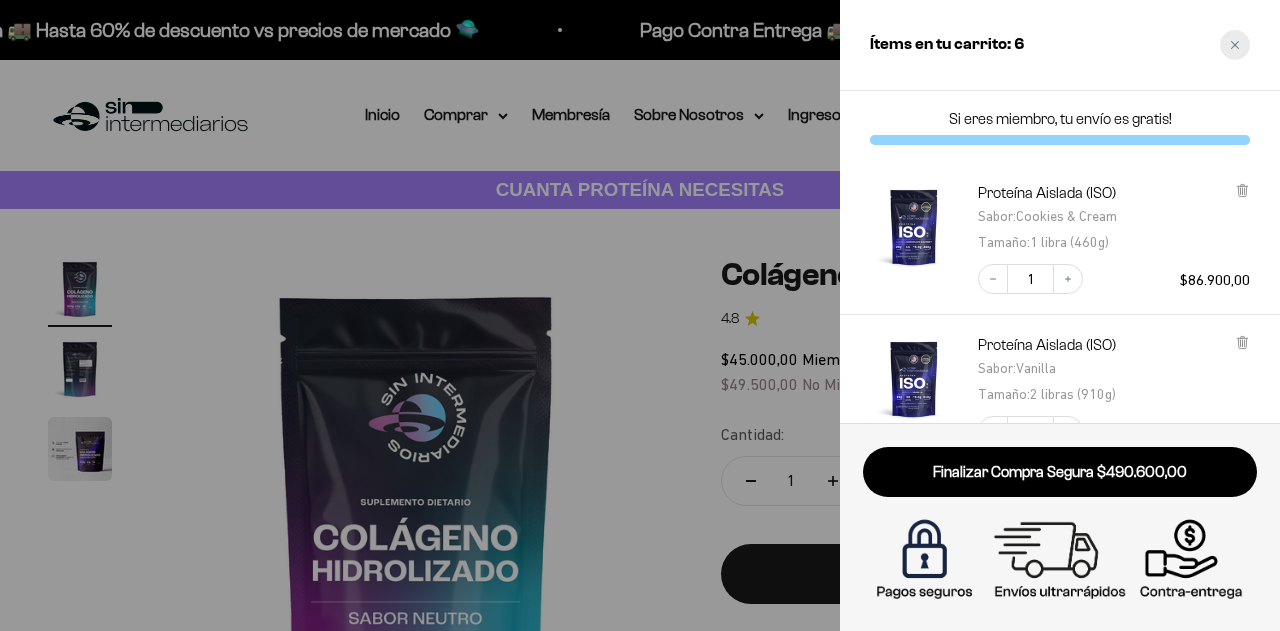 click at bounding box center (1235, 45) 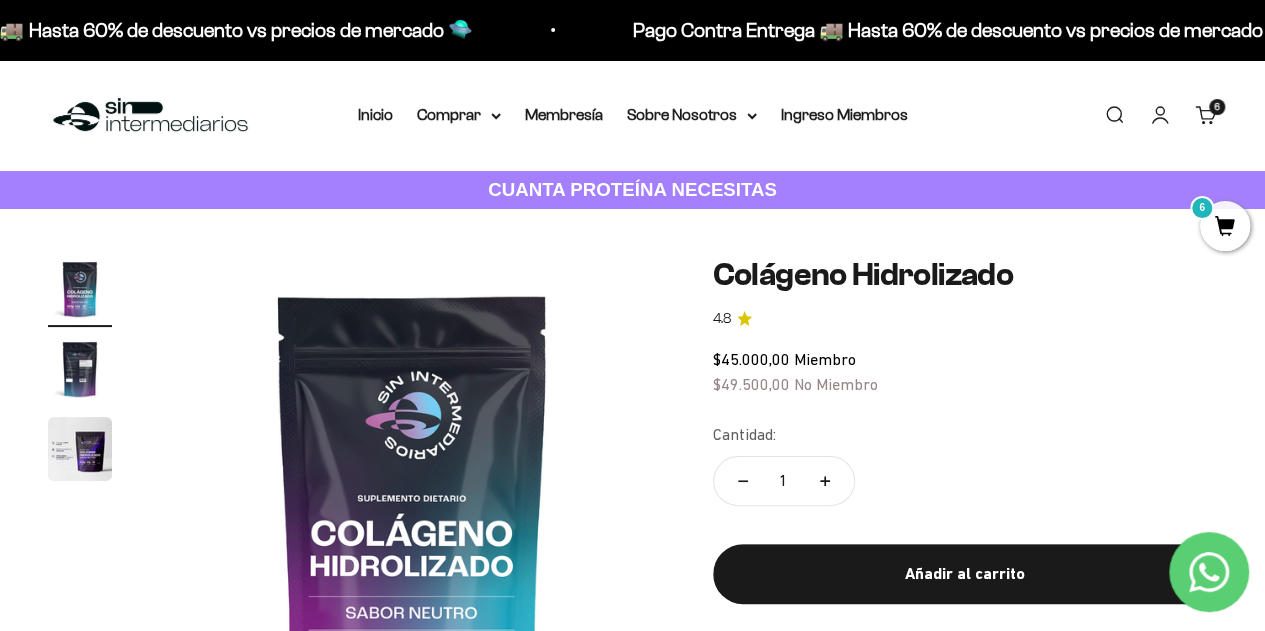 click on "Iniciar sesión" at bounding box center [1160, 115] 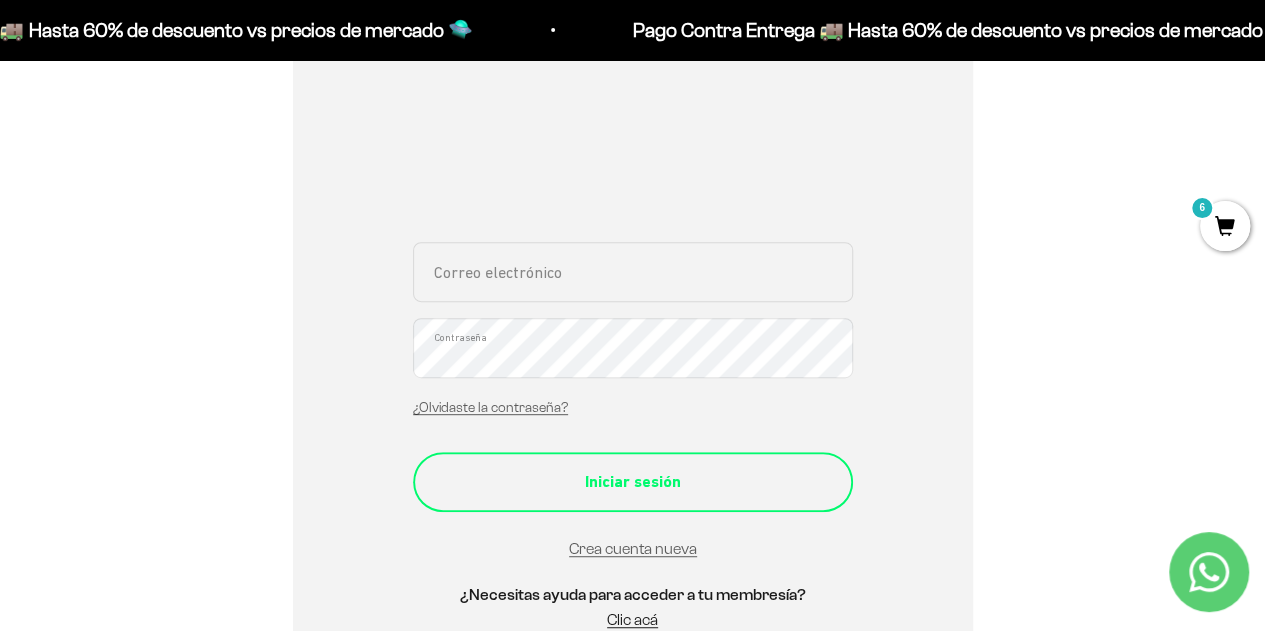 scroll, scrollTop: 300, scrollLeft: 0, axis: vertical 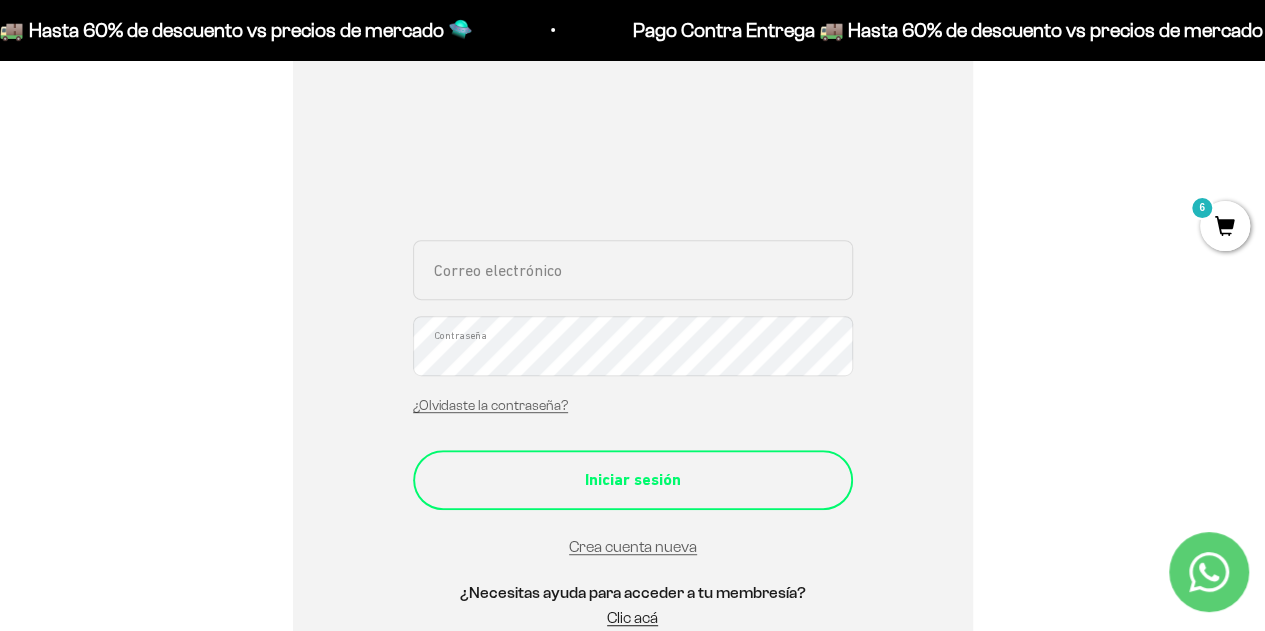 type on "zetacas@[EMAIL]" 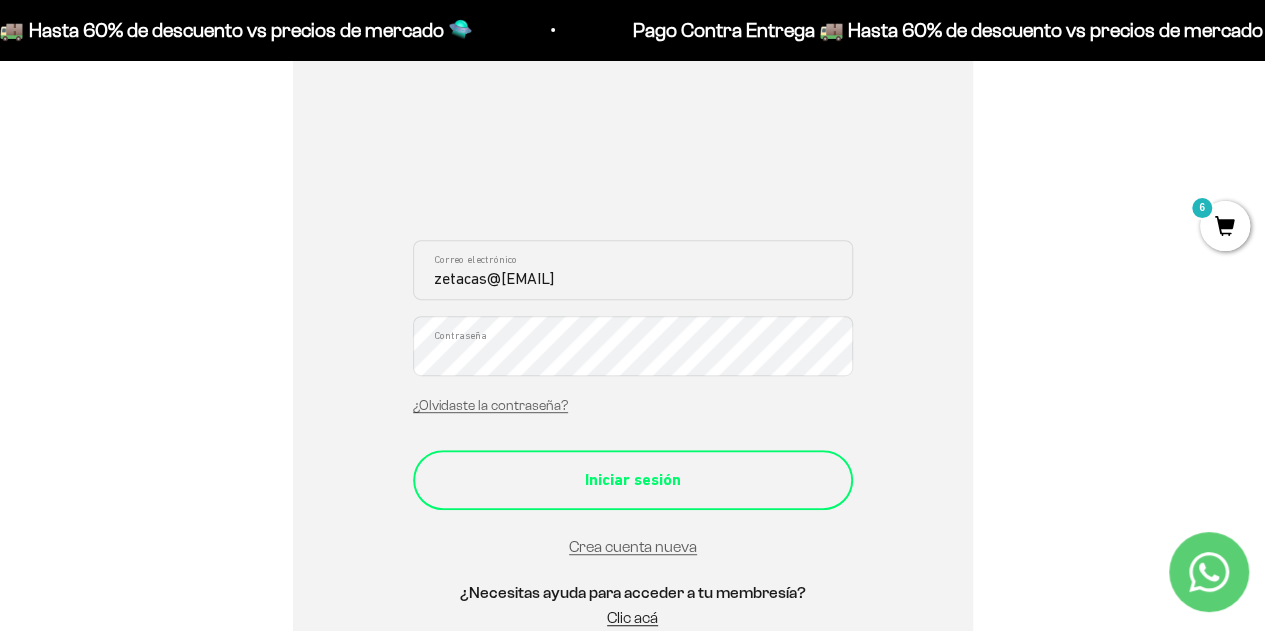 click on "Iniciar sesión" at bounding box center (633, 480) 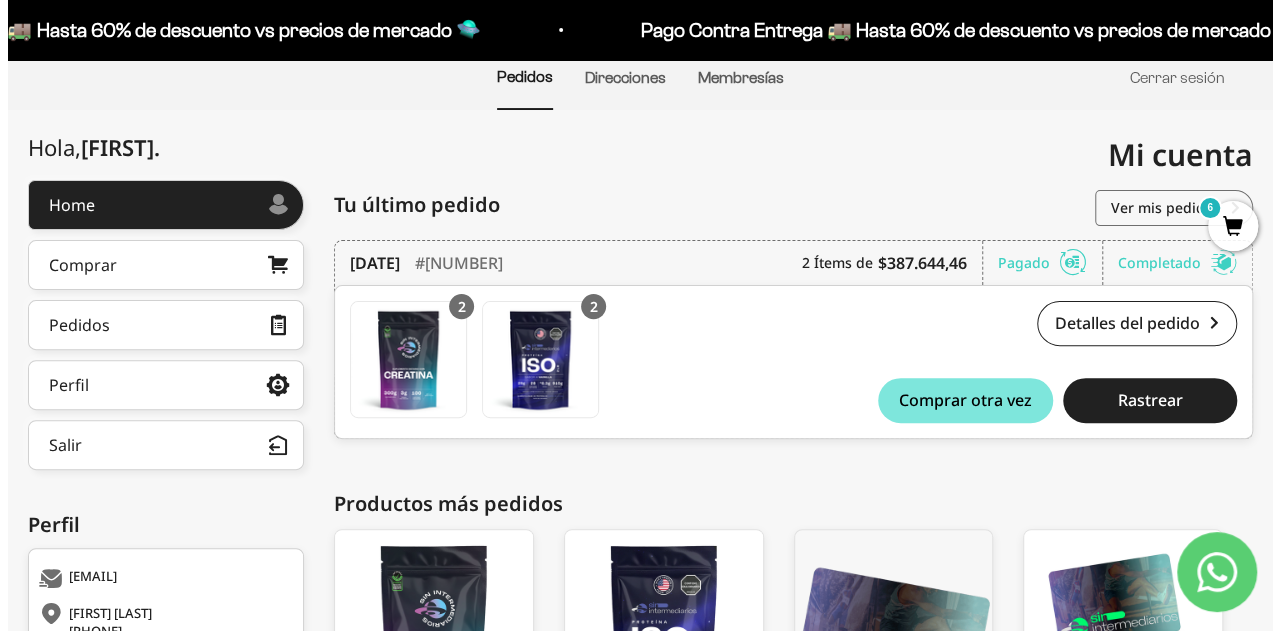 scroll, scrollTop: 154, scrollLeft: 0, axis: vertical 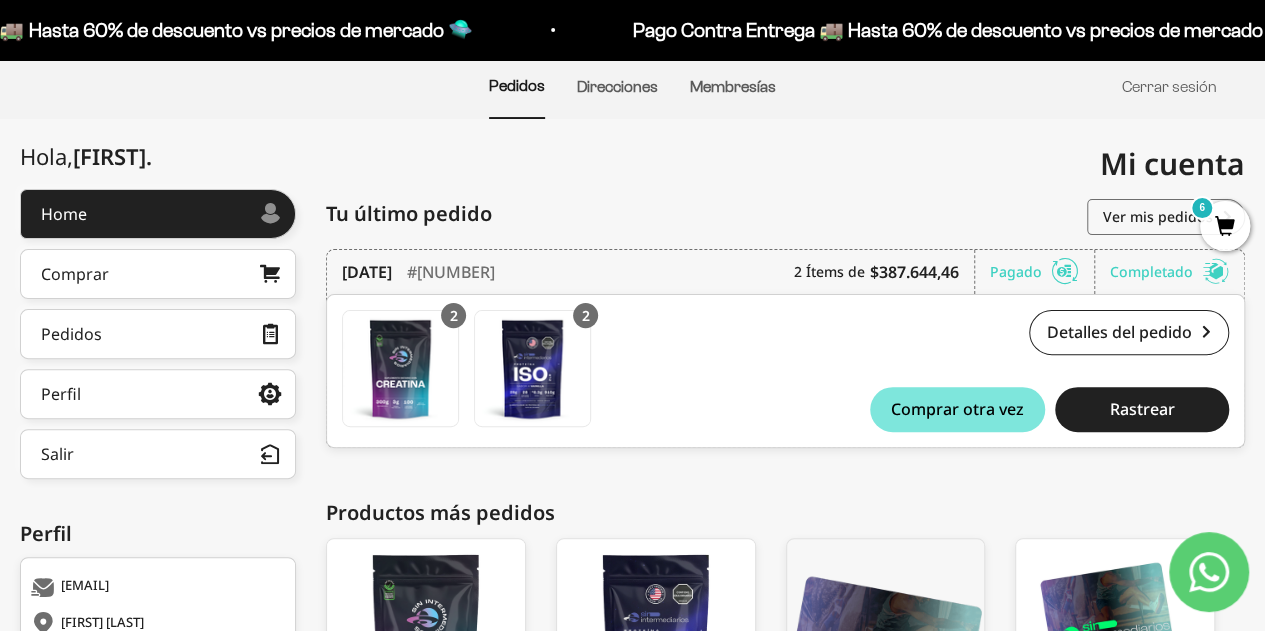 click on "6" at bounding box center (1225, 226) 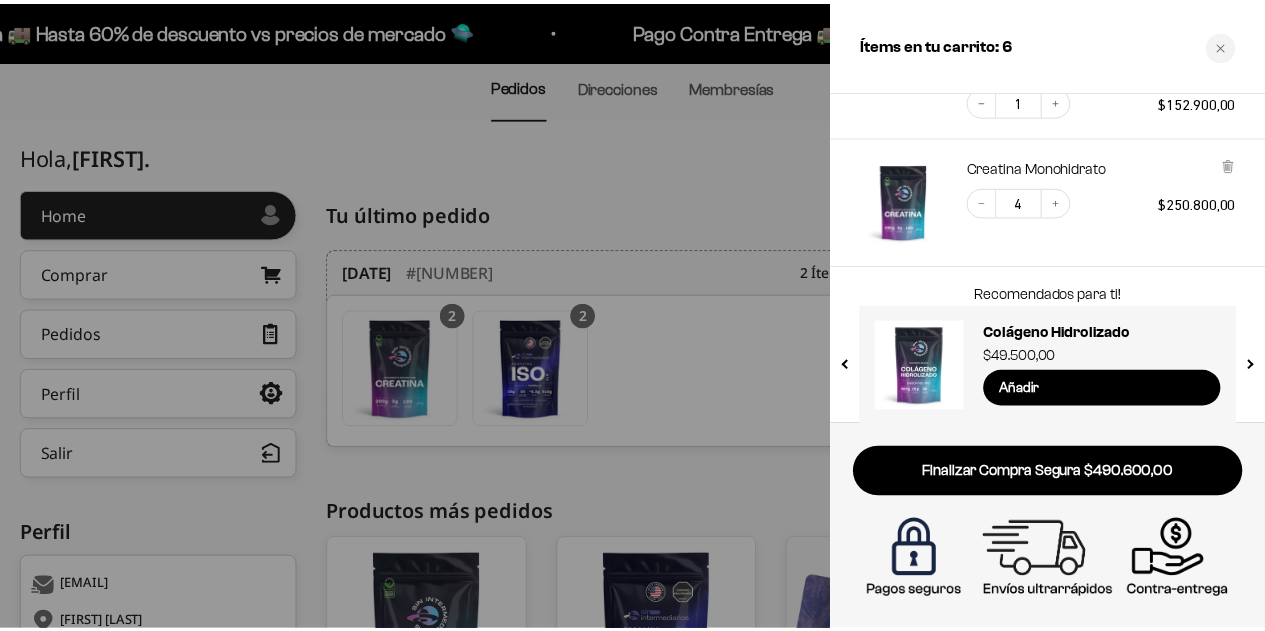 scroll, scrollTop: 346, scrollLeft: 0, axis: vertical 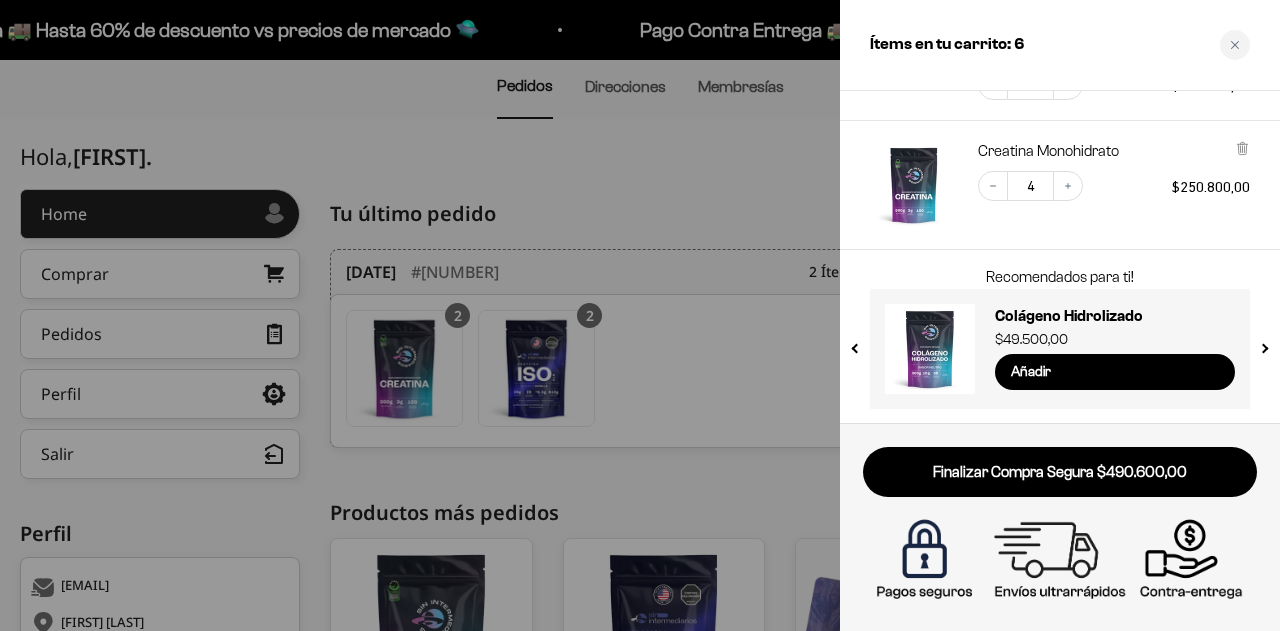 click at bounding box center [640, 315] 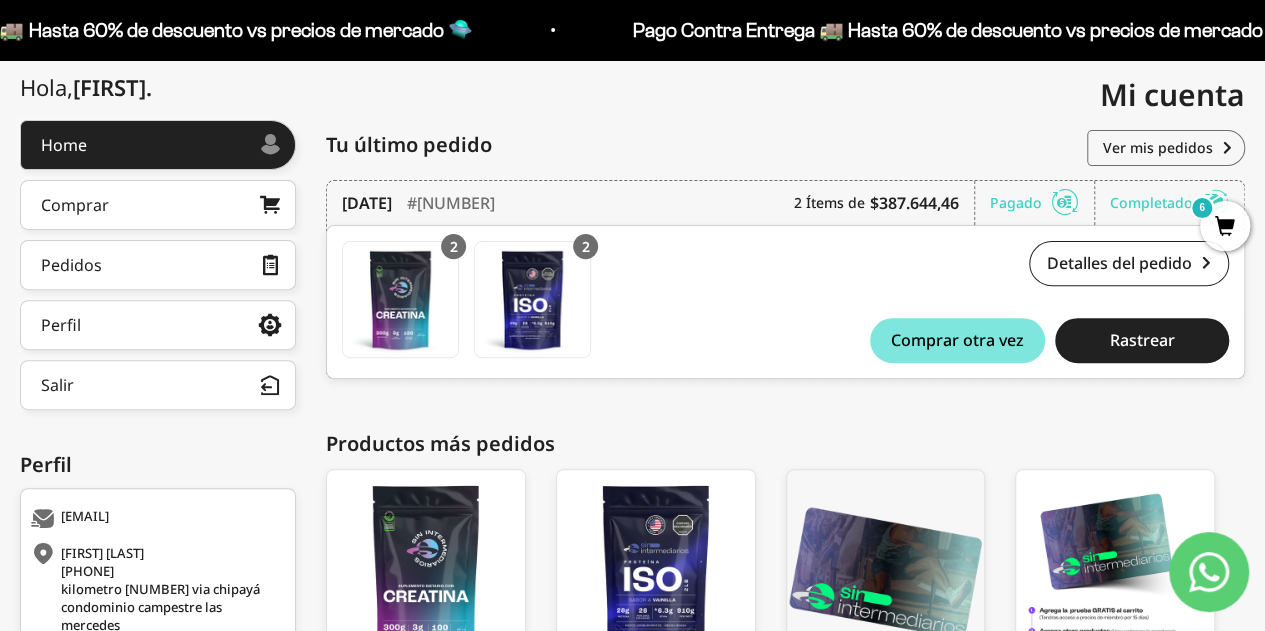 scroll, scrollTop: 254, scrollLeft: 0, axis: vertical 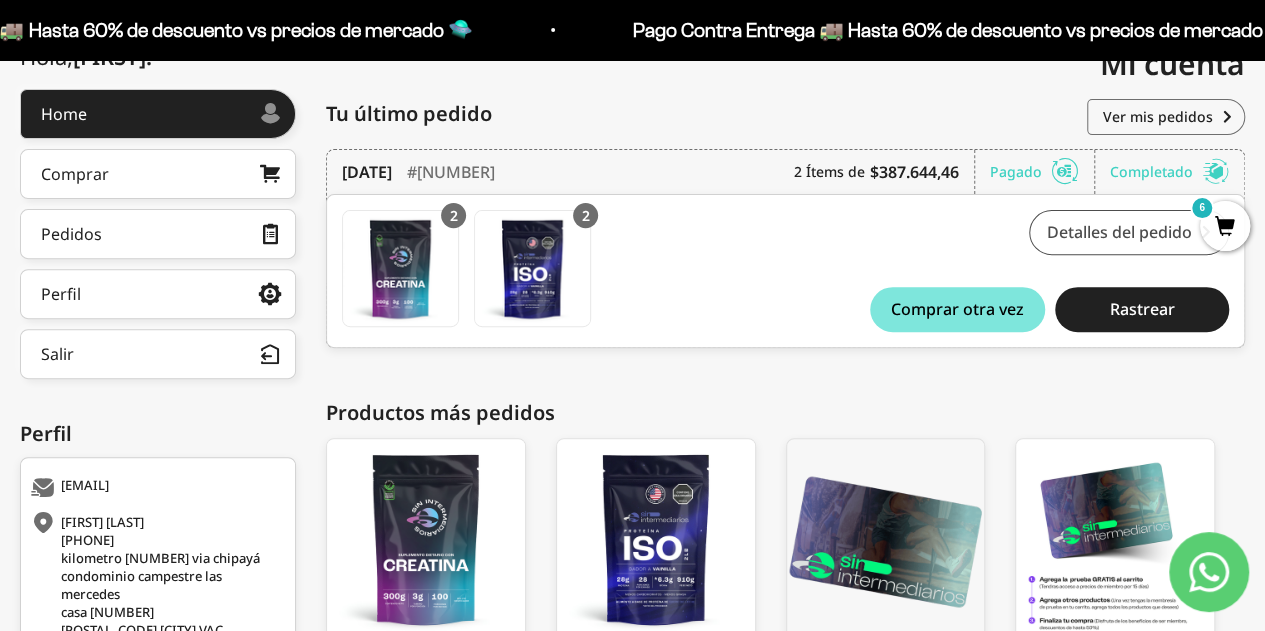 click on "Detalles del pedido" at bounding box center [1129, 232] 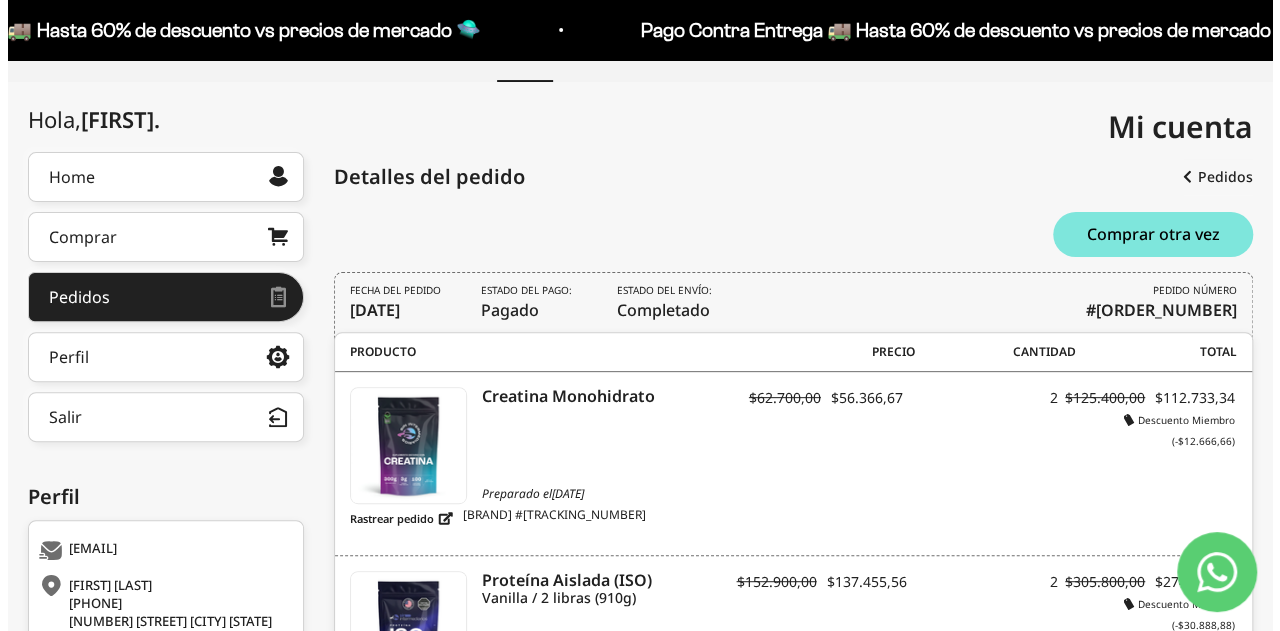 scroll, scrollTop: 0, scrollLeft: 0, axis: both 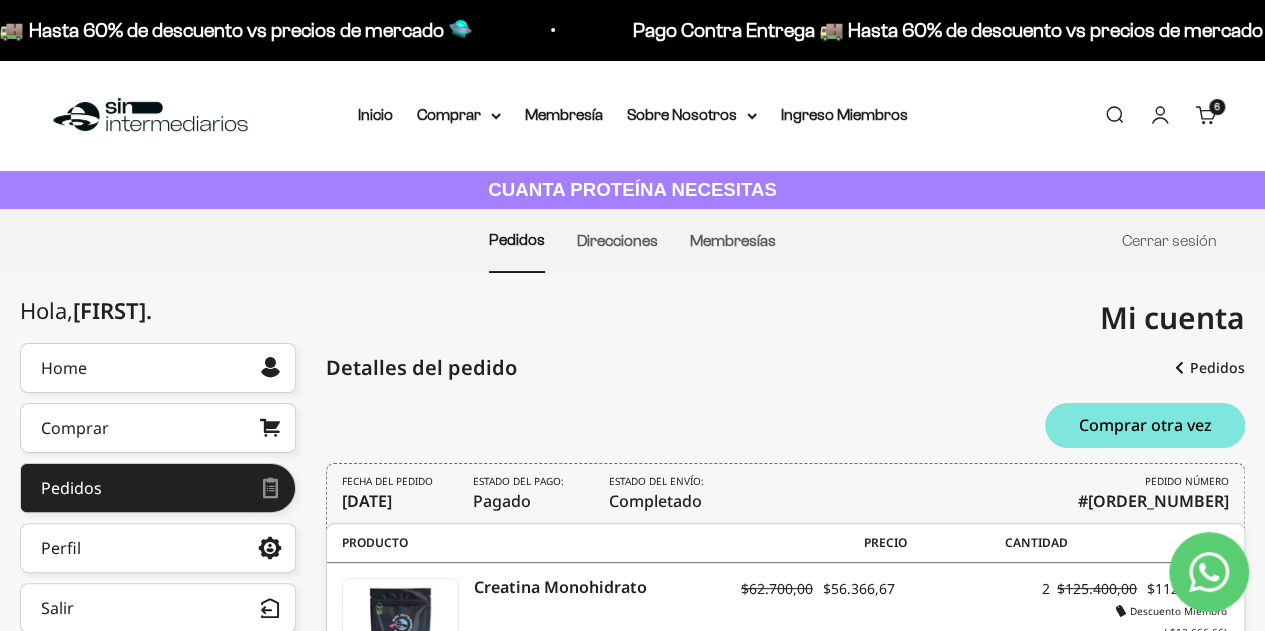 click on "6 artículos
6" at bounding box center [1217, 107] 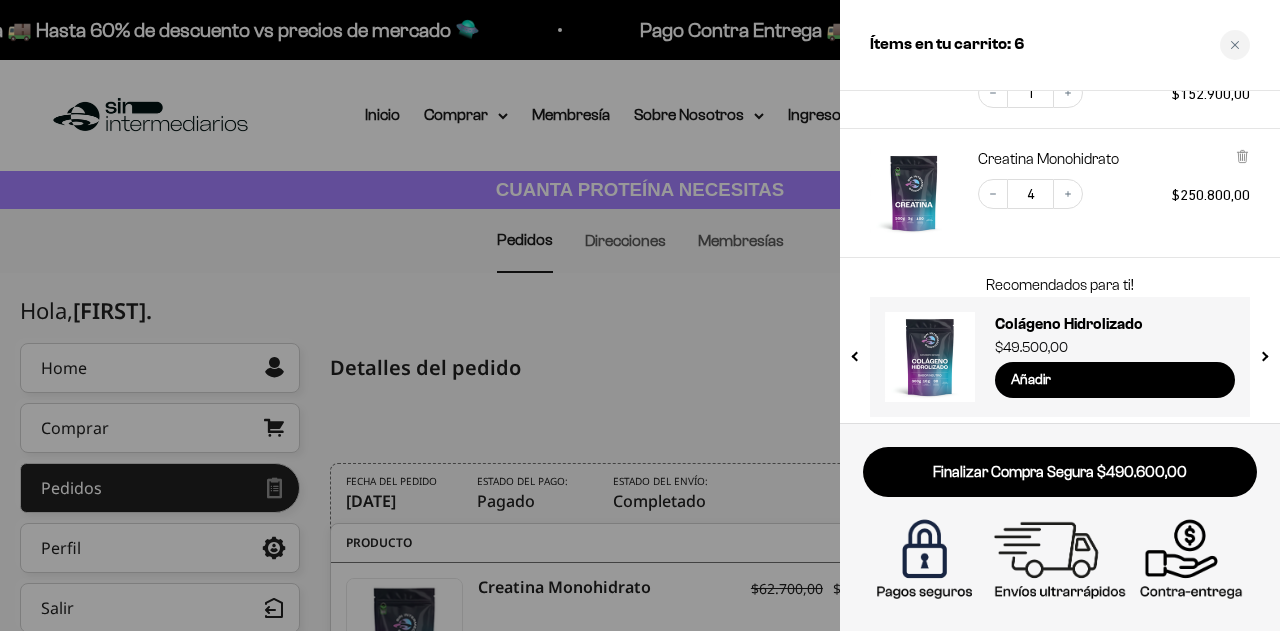 scroll, scrollTop: 346, scrollLeft: 0, axis: vertical 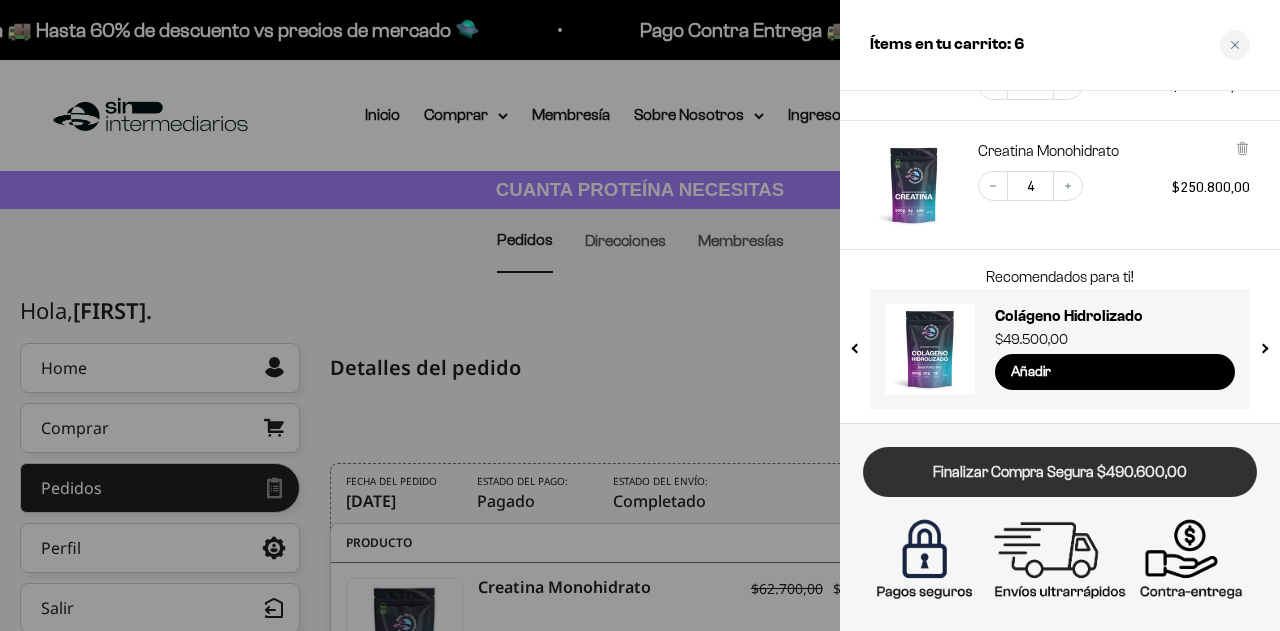 click on "Finalizar Compra Segura $490.600,00" at bounding box center [1060, 472] 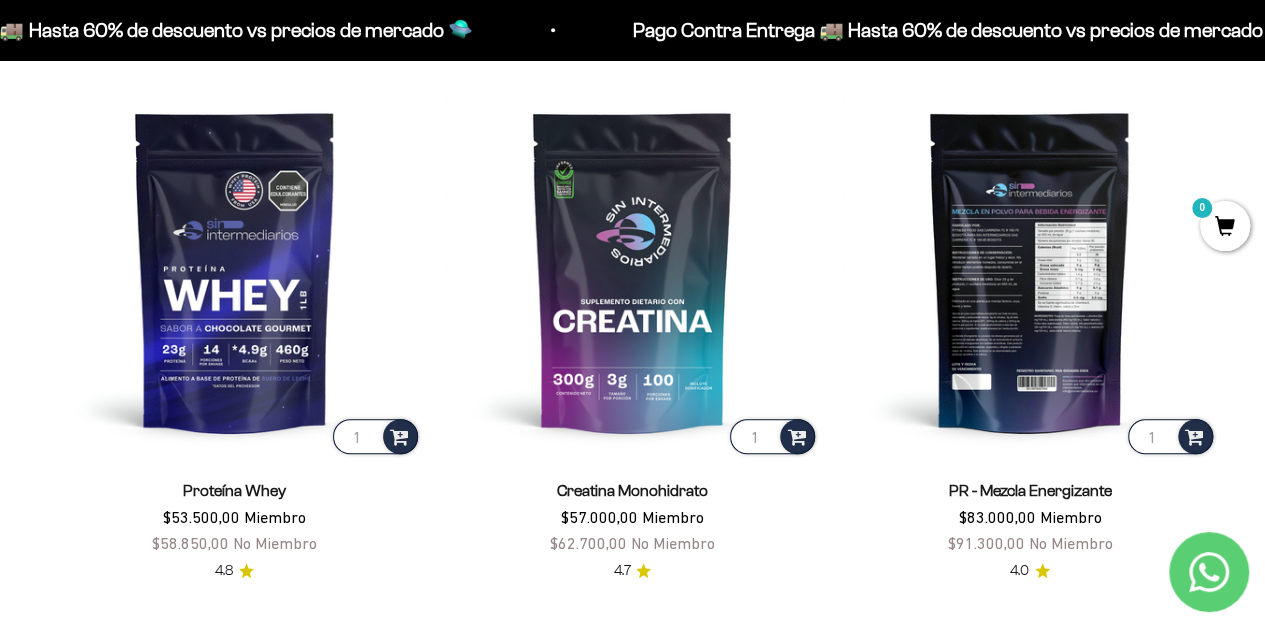 scroll, scrollTop: 800, scrollLeft: 0, axis: vertical 